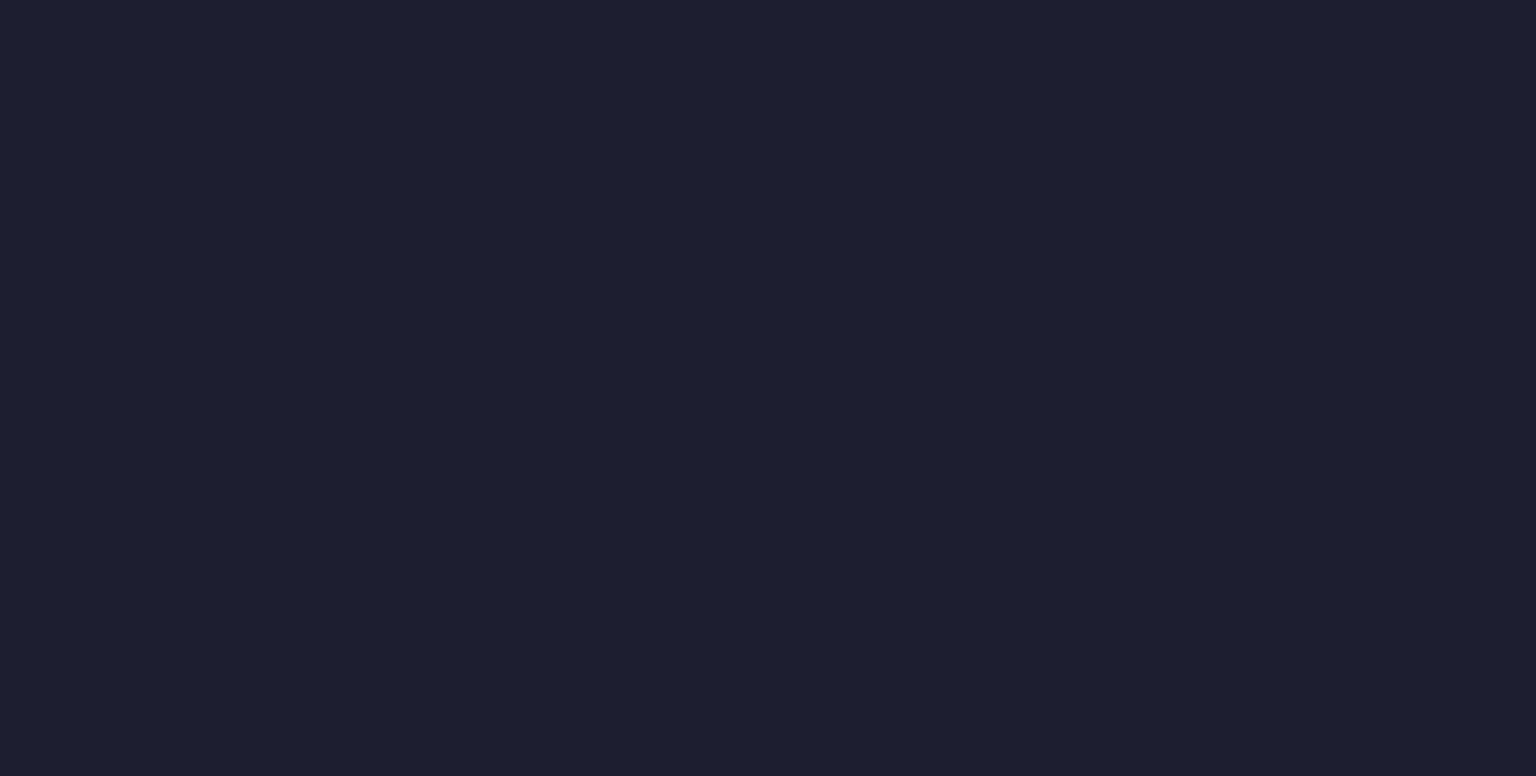 scroll, scrollTop: 0, scrollLeft: 0, axis: both 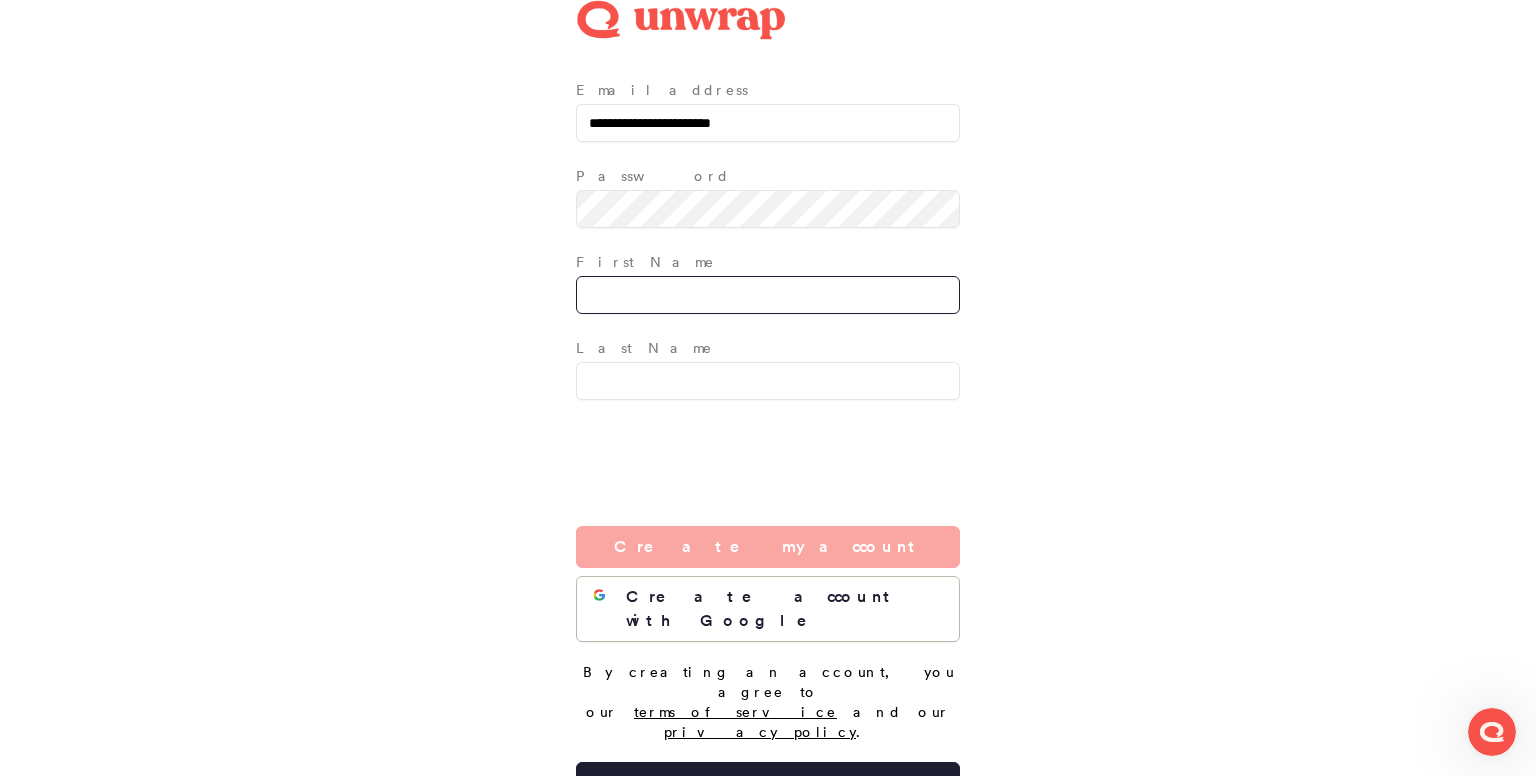 click at bounding box center [768, 295] 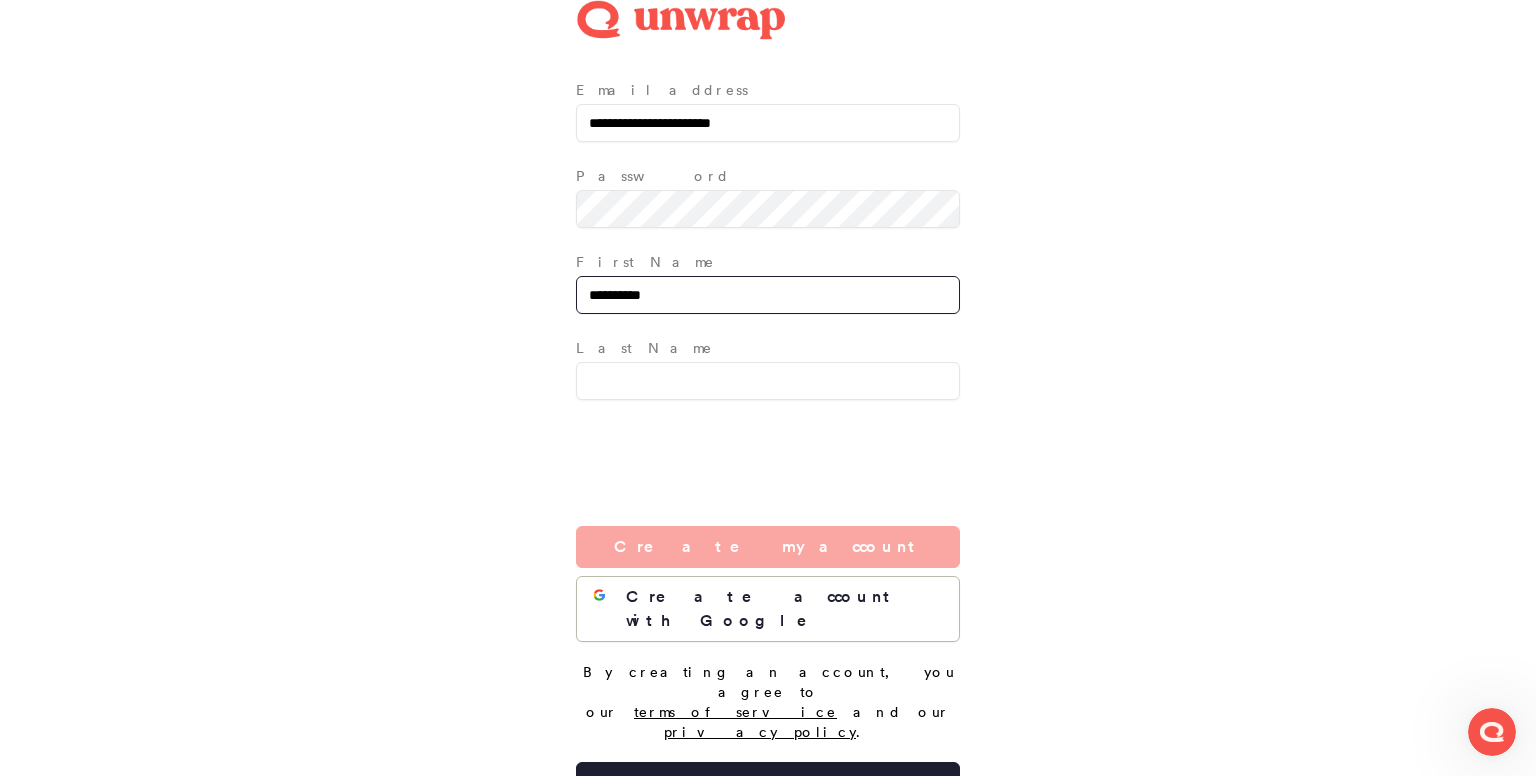 type on "**********" 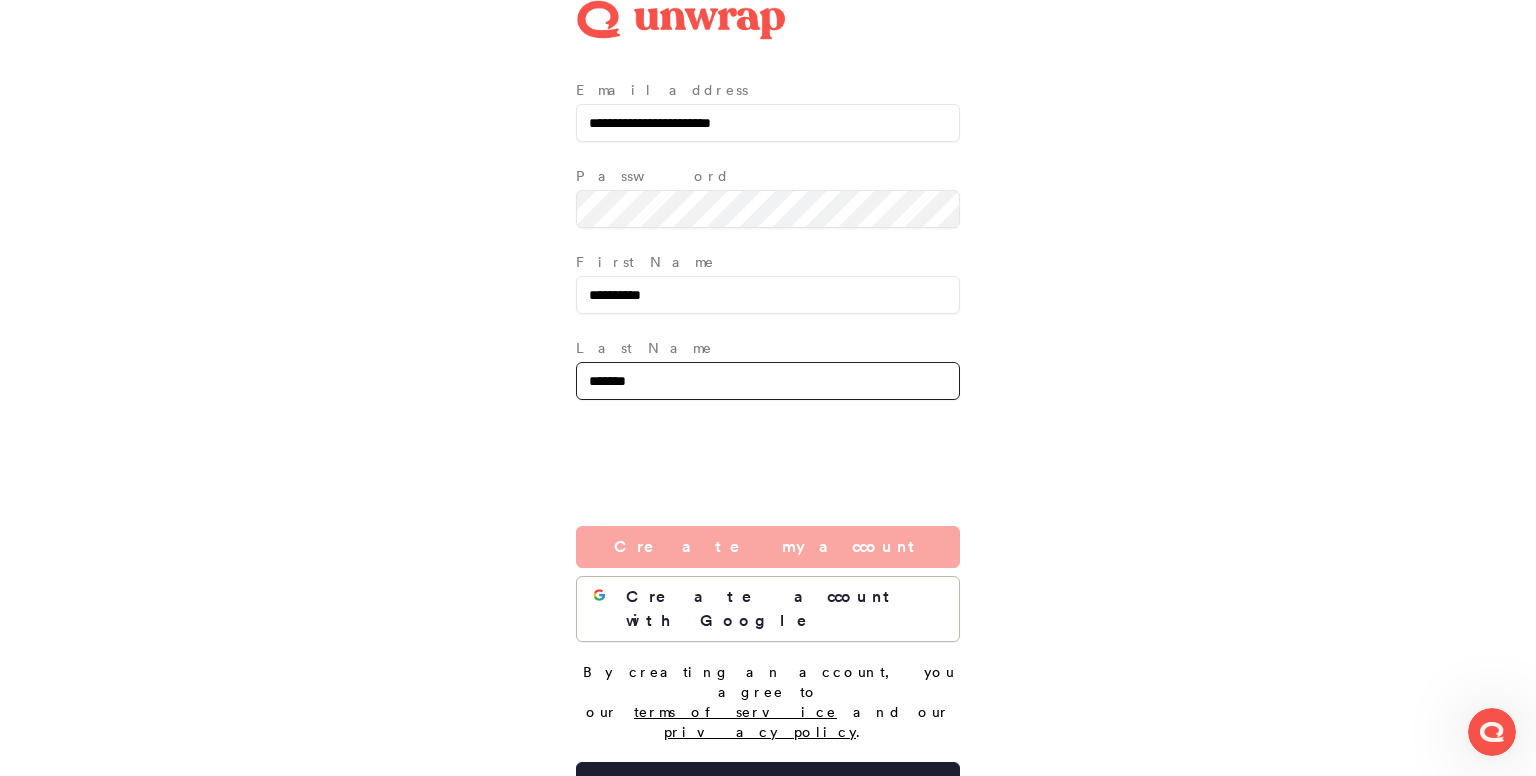 type on "*******" 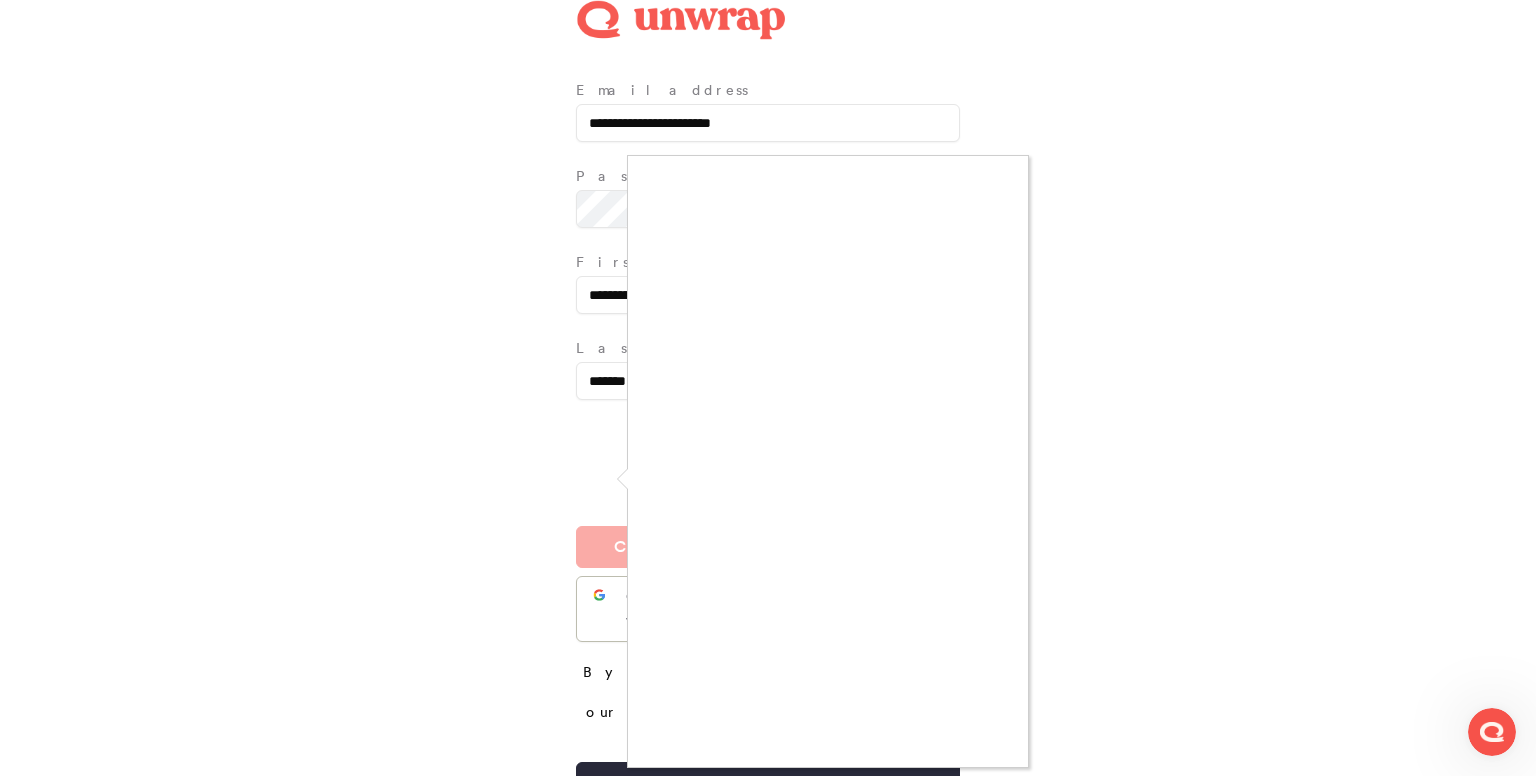 click at bounding box center (768, 388) 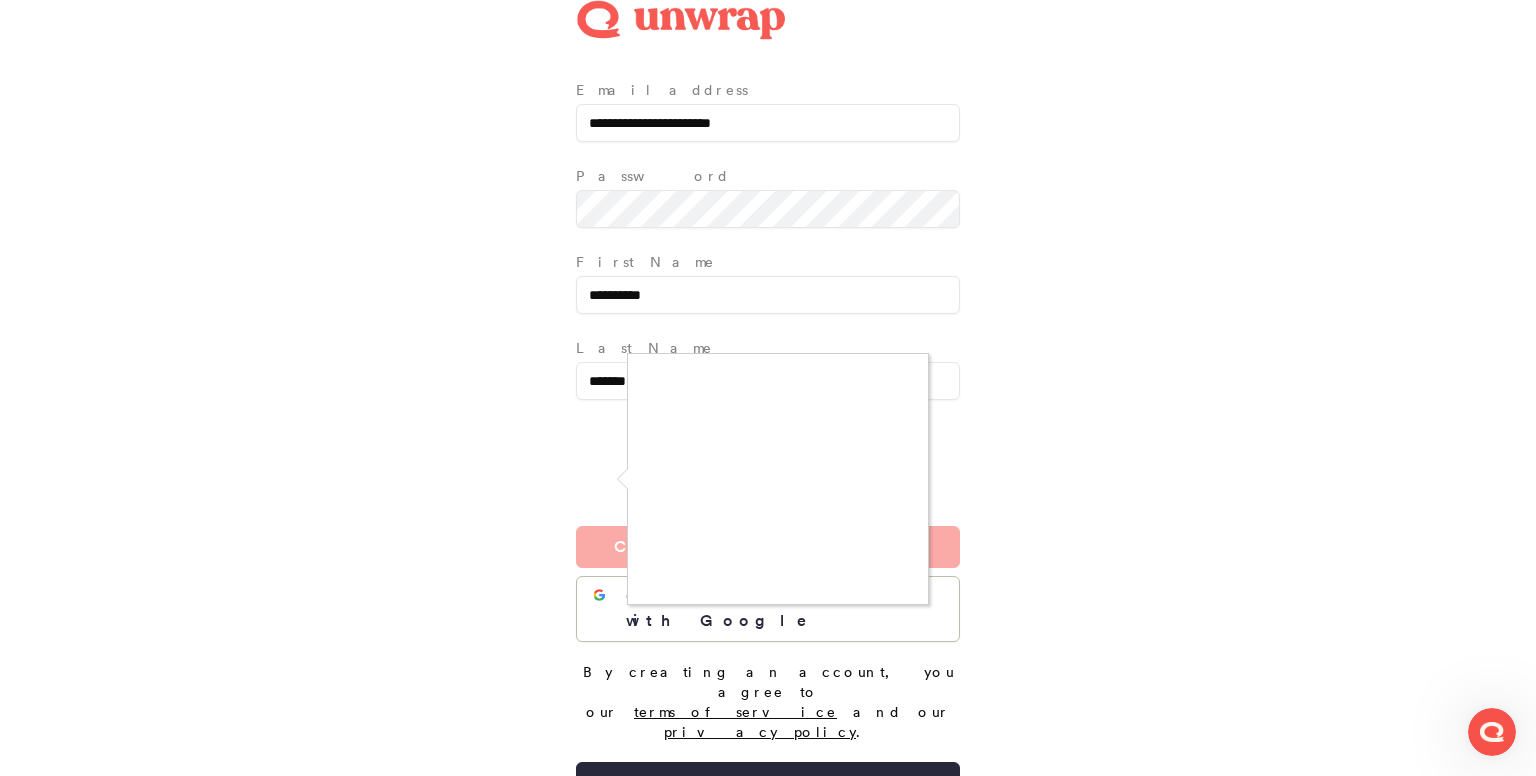 click at bounding box center (768, 388) 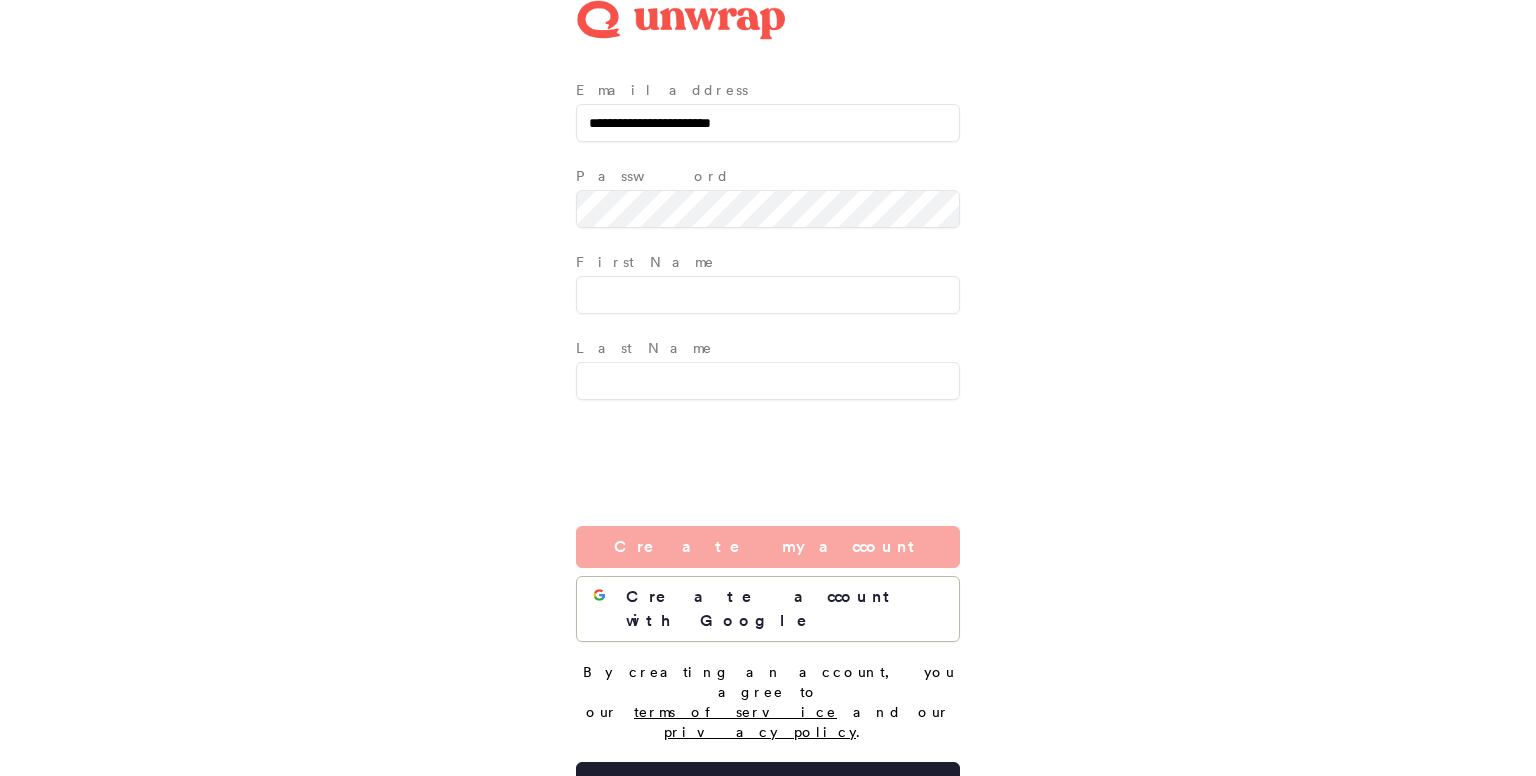 scroll, scrollTop: 0, scrollLeft: 0, axis: both 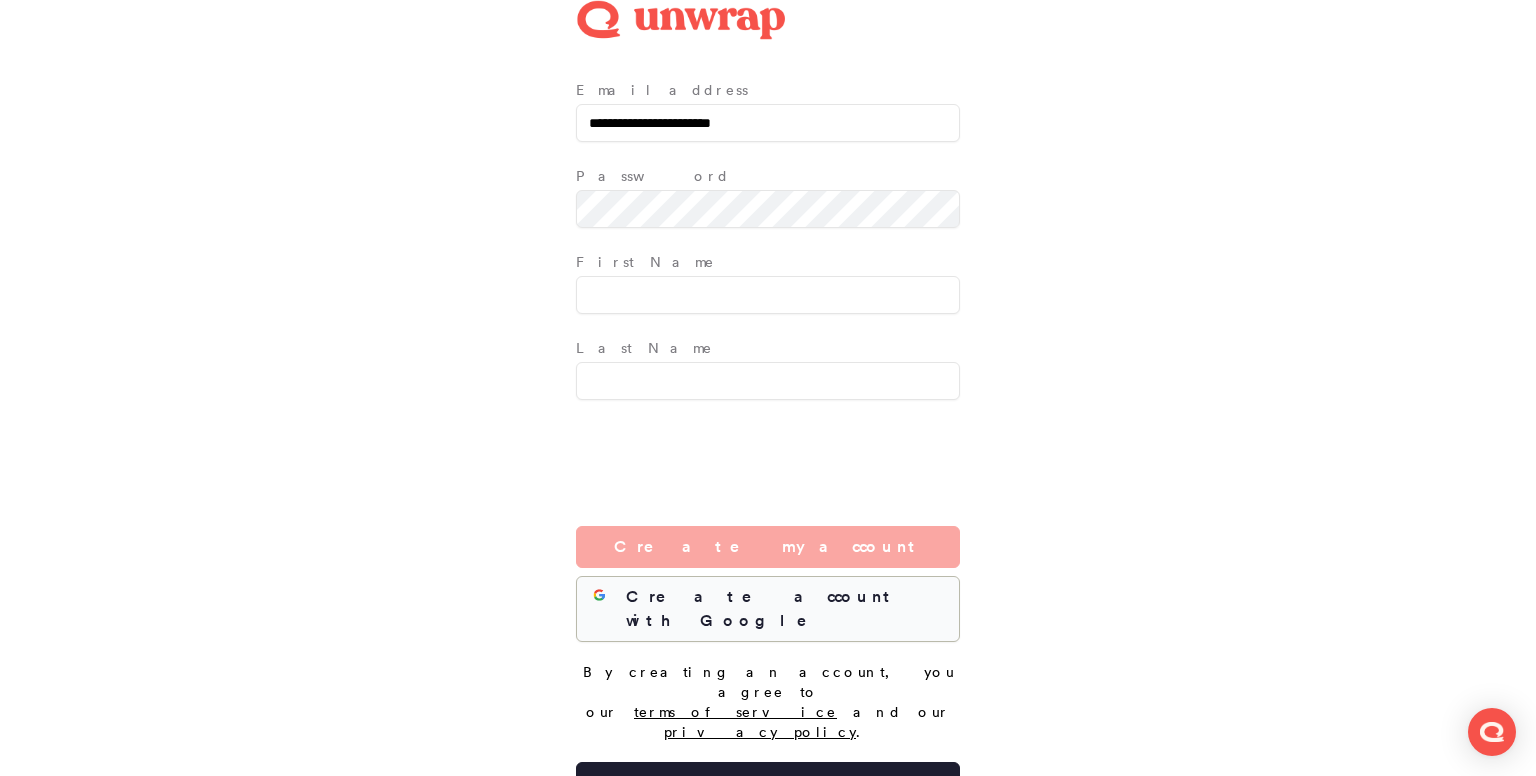 click on "Create account with Google" at bounding box center (784, 609) 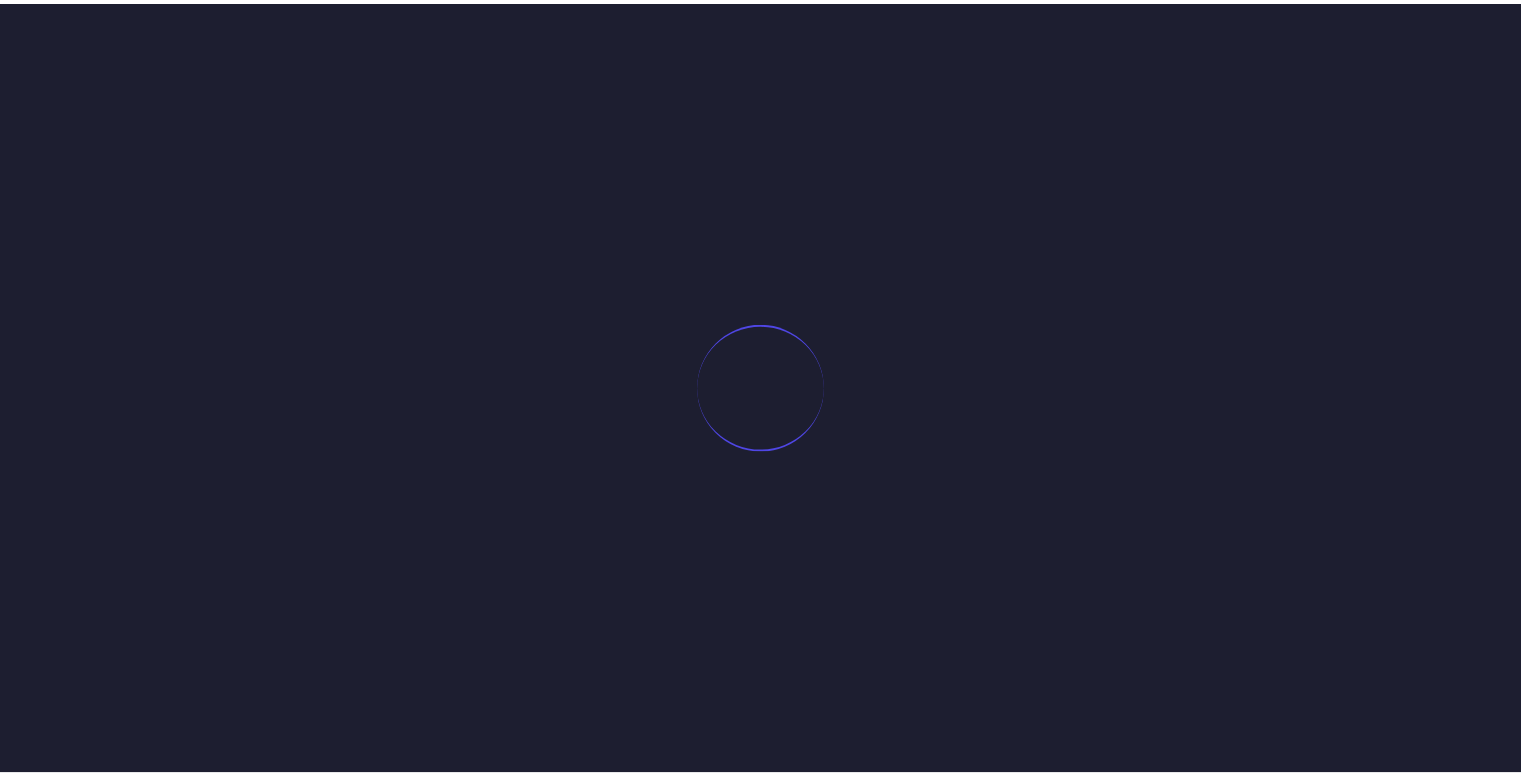 scroll, scrollTop: 0, scrollLeft: 0, axis: both 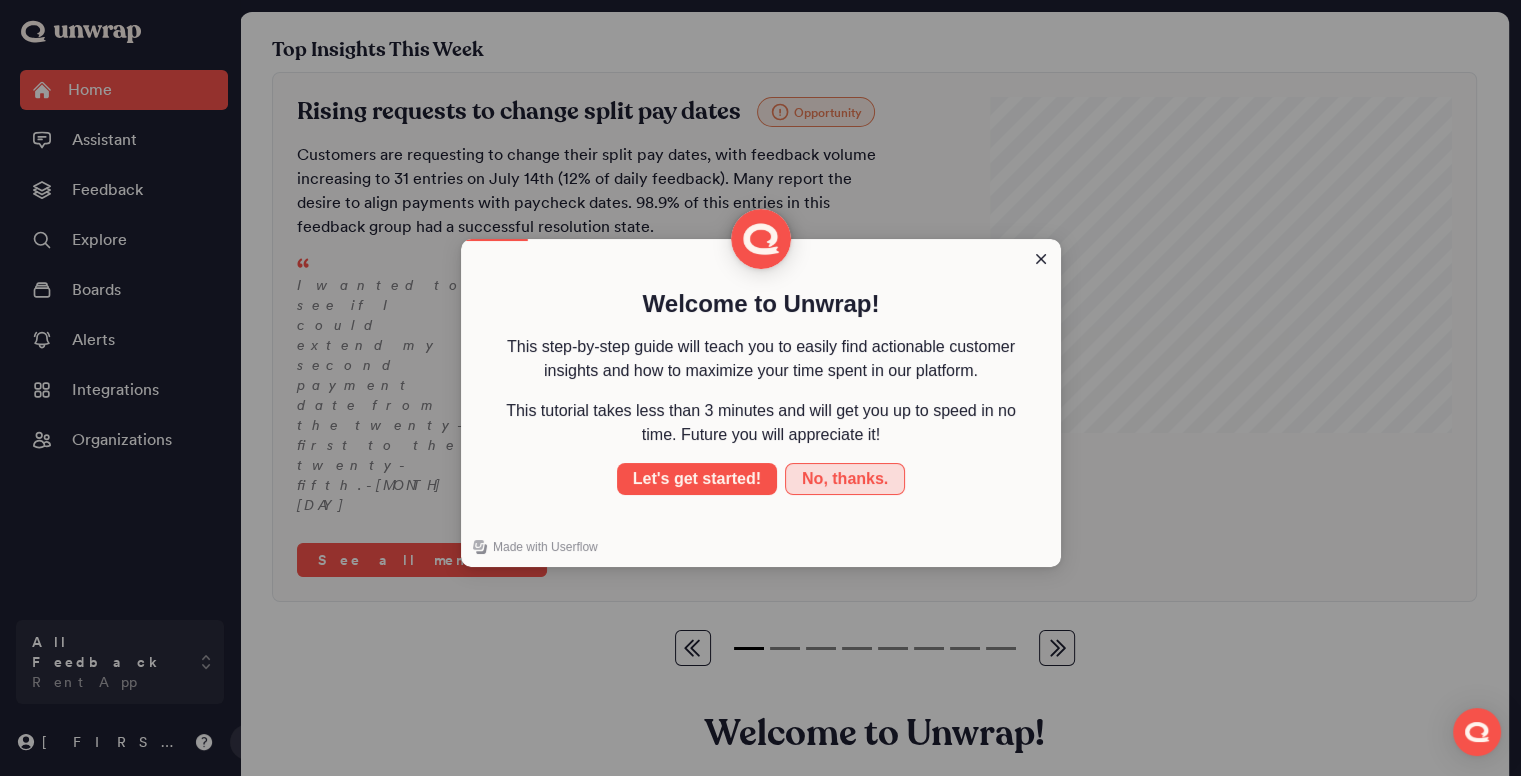 click on "No, thanks." at bounding box center [845, 479] 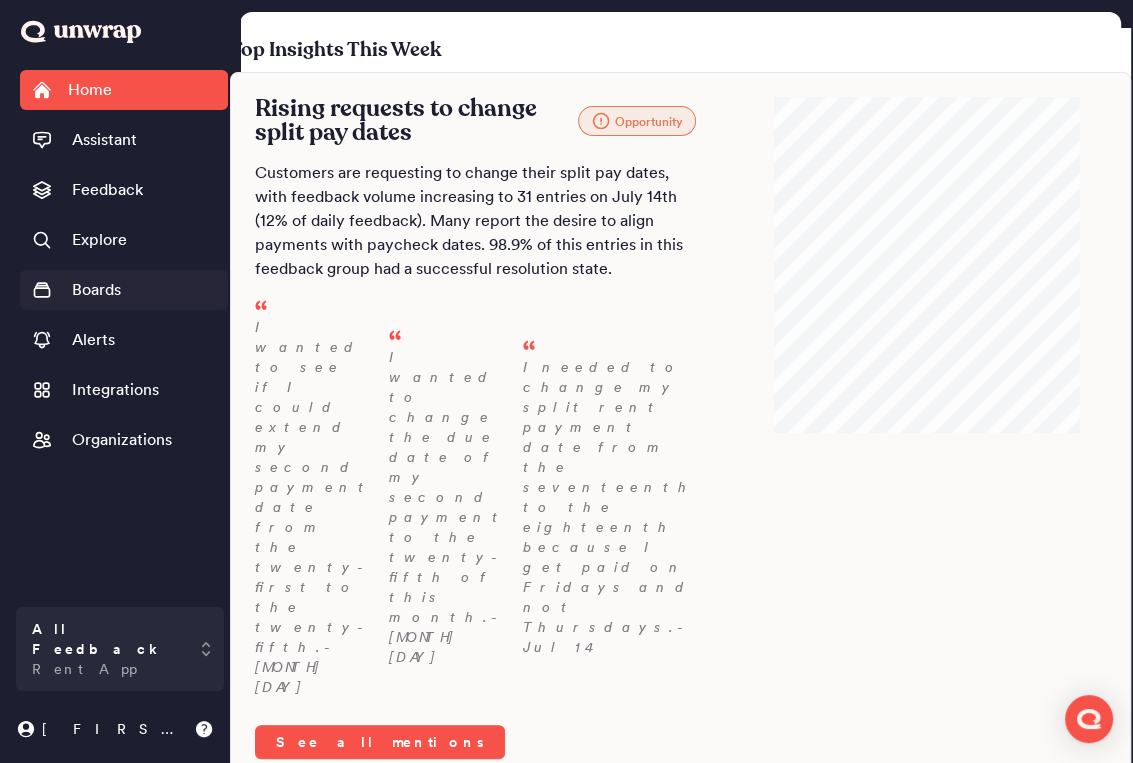 click on "Boards" at bounding box center (96, 290) 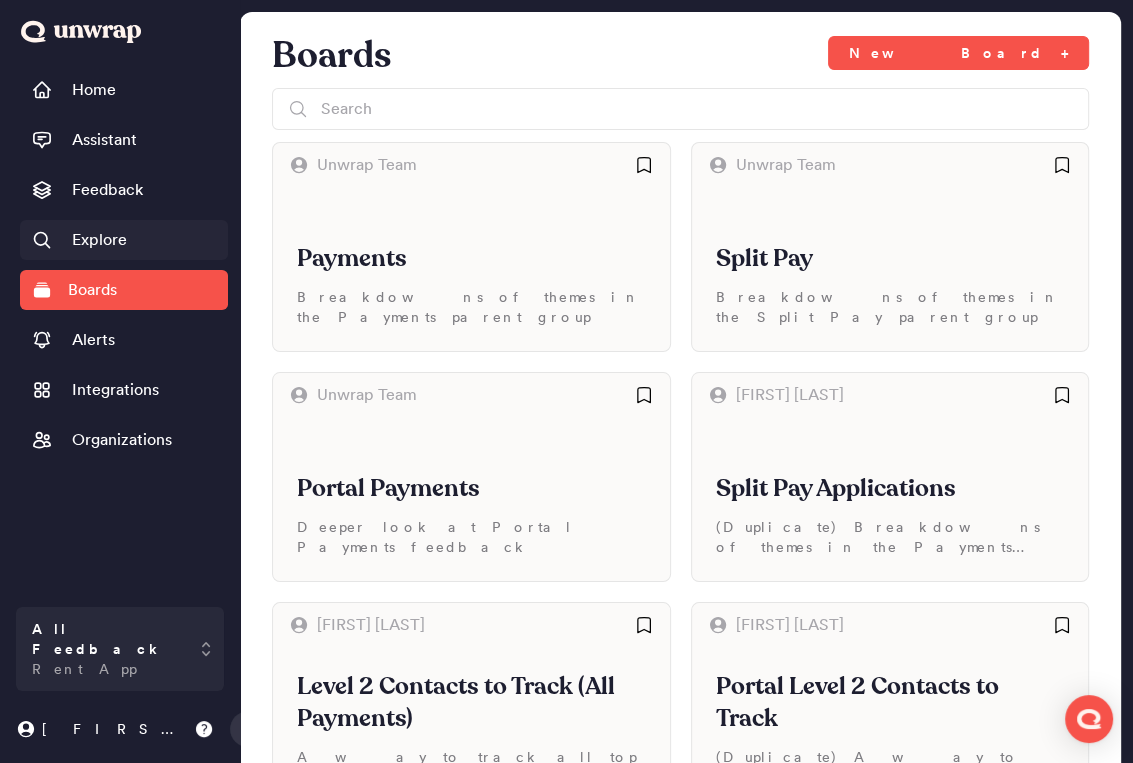 click on "Explore" at bounding box center (99, 240) 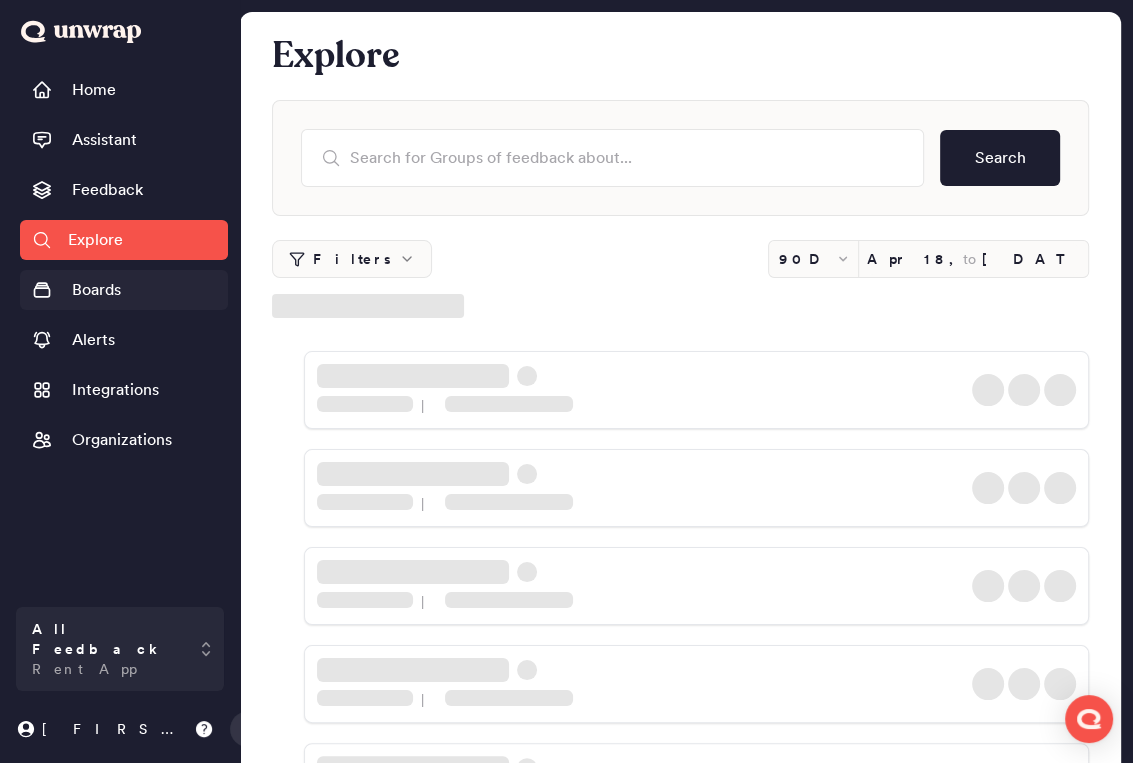 click on "Boards" at bounding box center (96, 290) 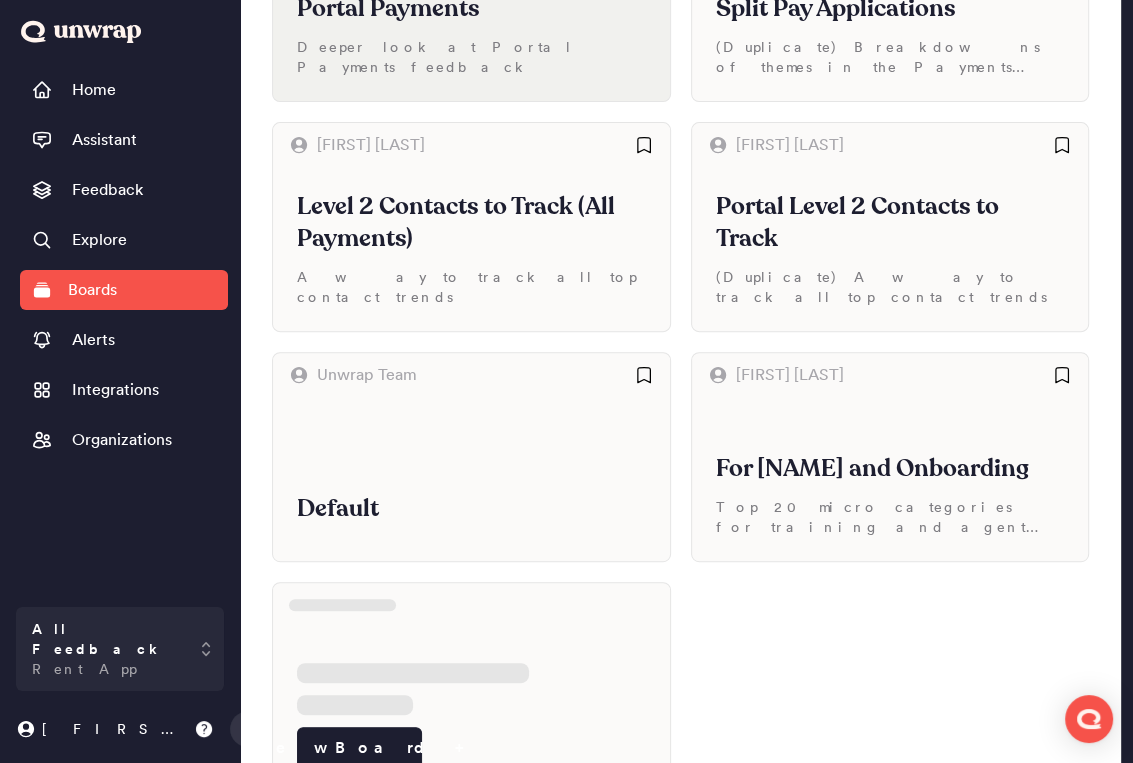 scroll, scrollTop: 500, scrollLeft: 0, axis: vertical 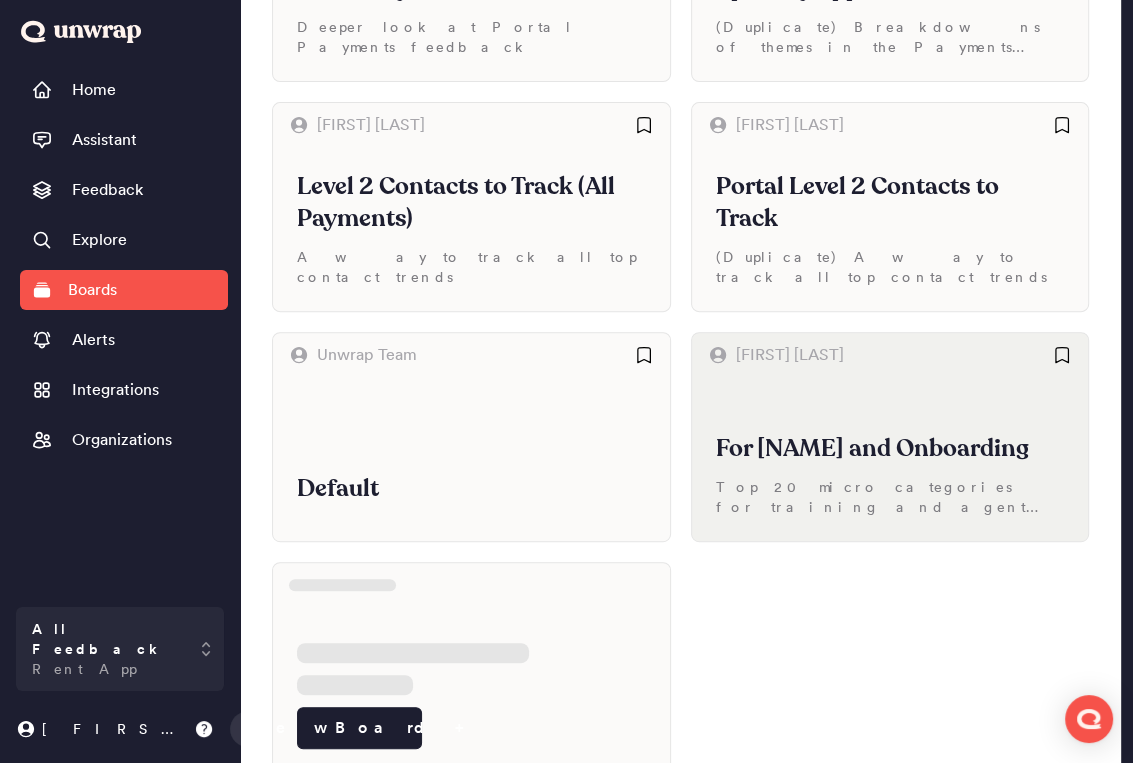 click on "For Bob and Onboarding" at bounding box center [890, 449] 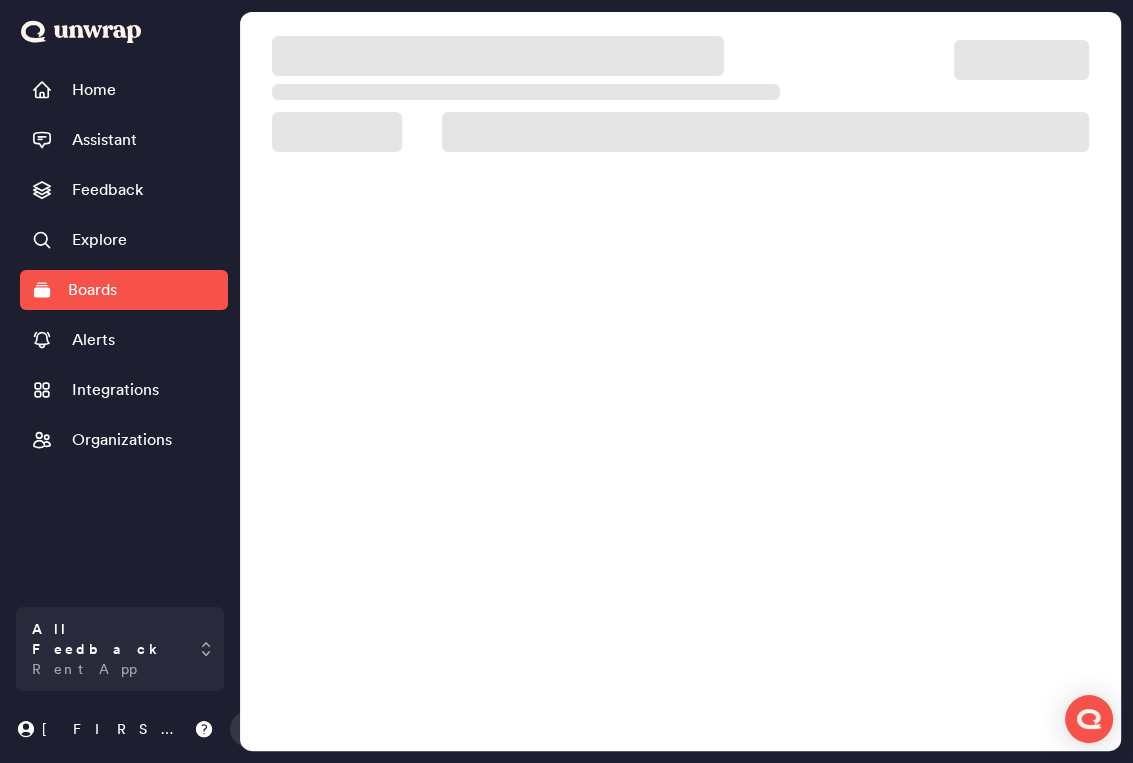 scroll, scrollTop: 0, scrollLeft: 0, axis: both 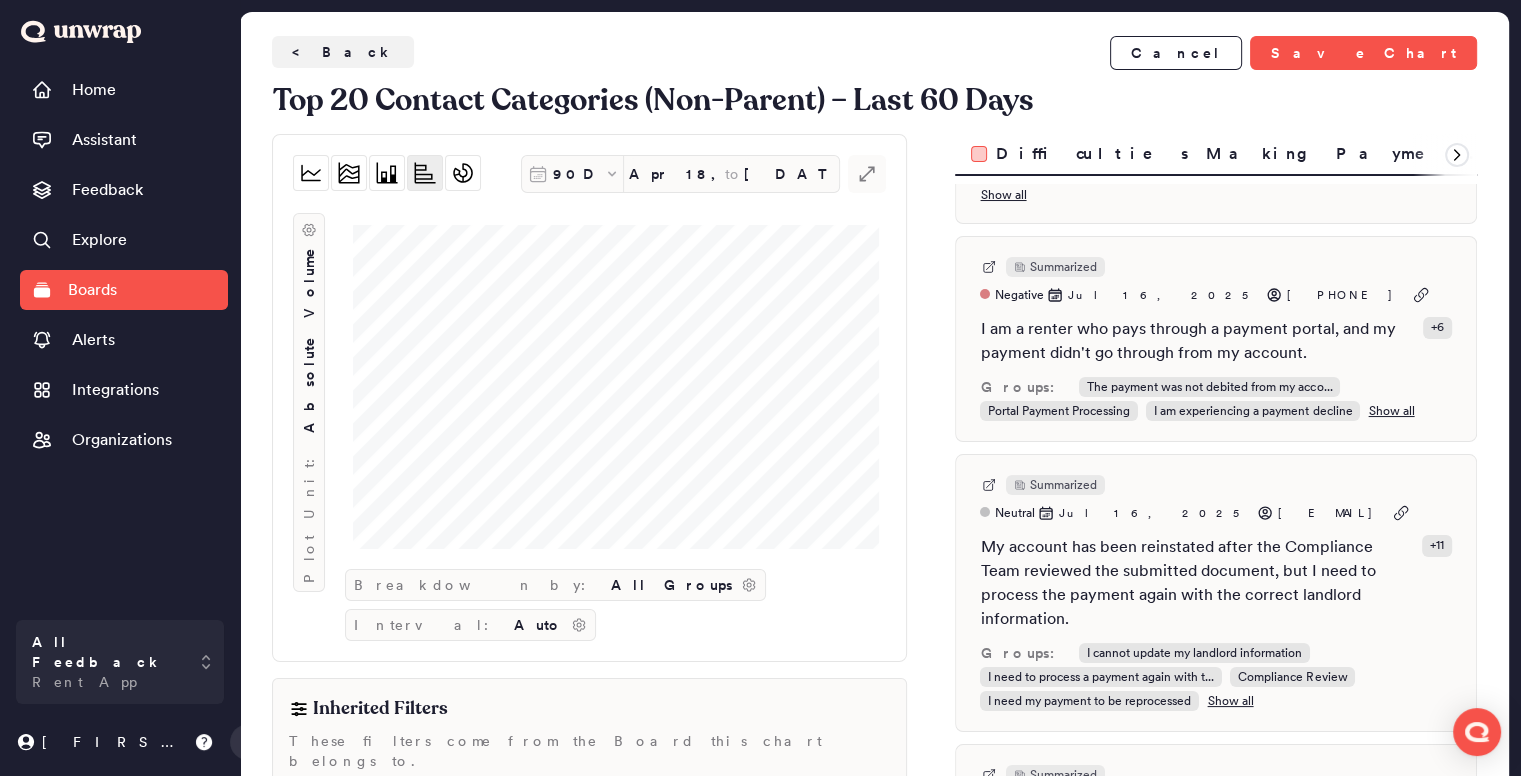 click on "I am a renter who pays through a payment portal, and my payment didn't go through from my account." at bounding box center [1197, 341] 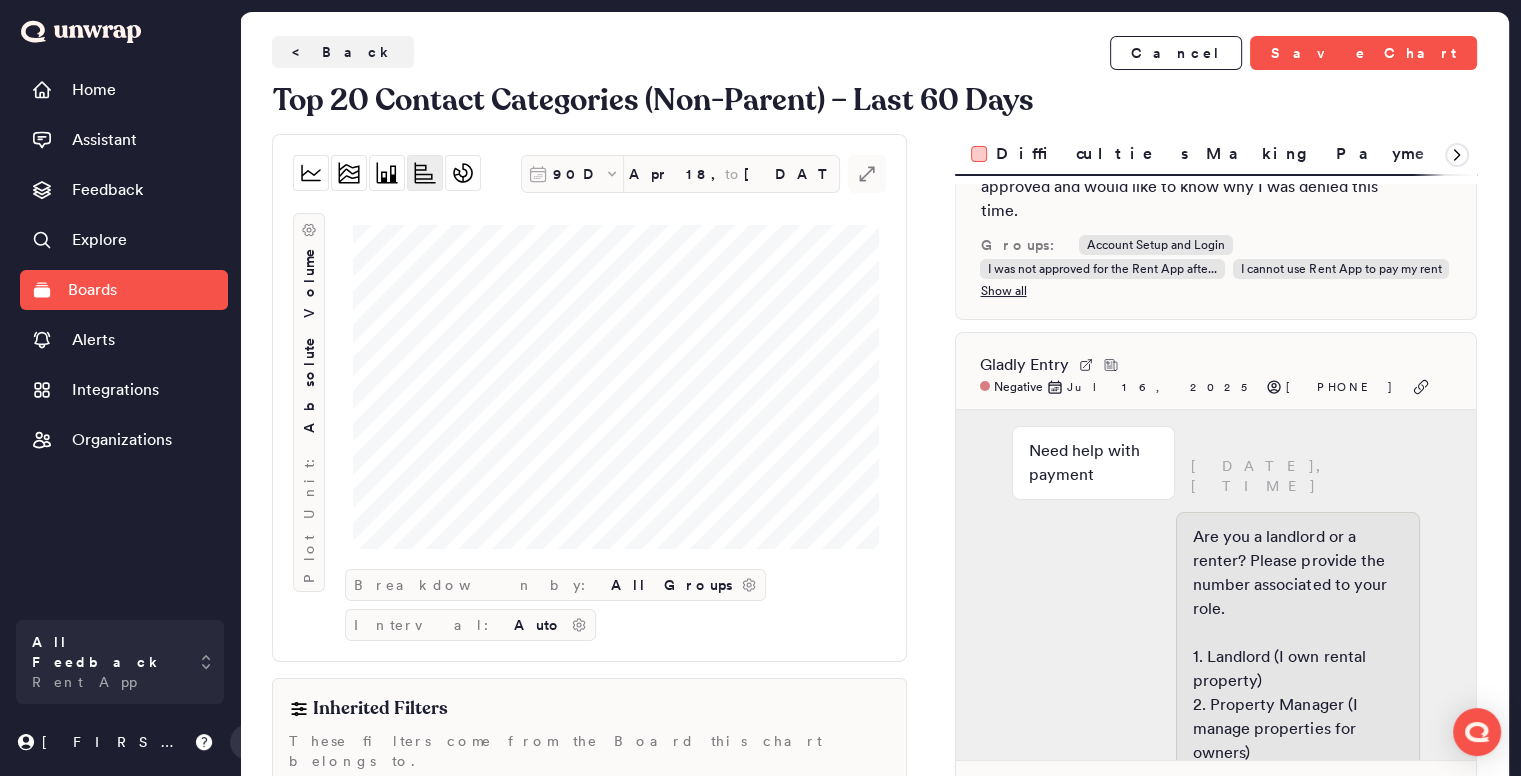 scroll, scrollTop: 200, scrollLeft: 0, axis: vertical 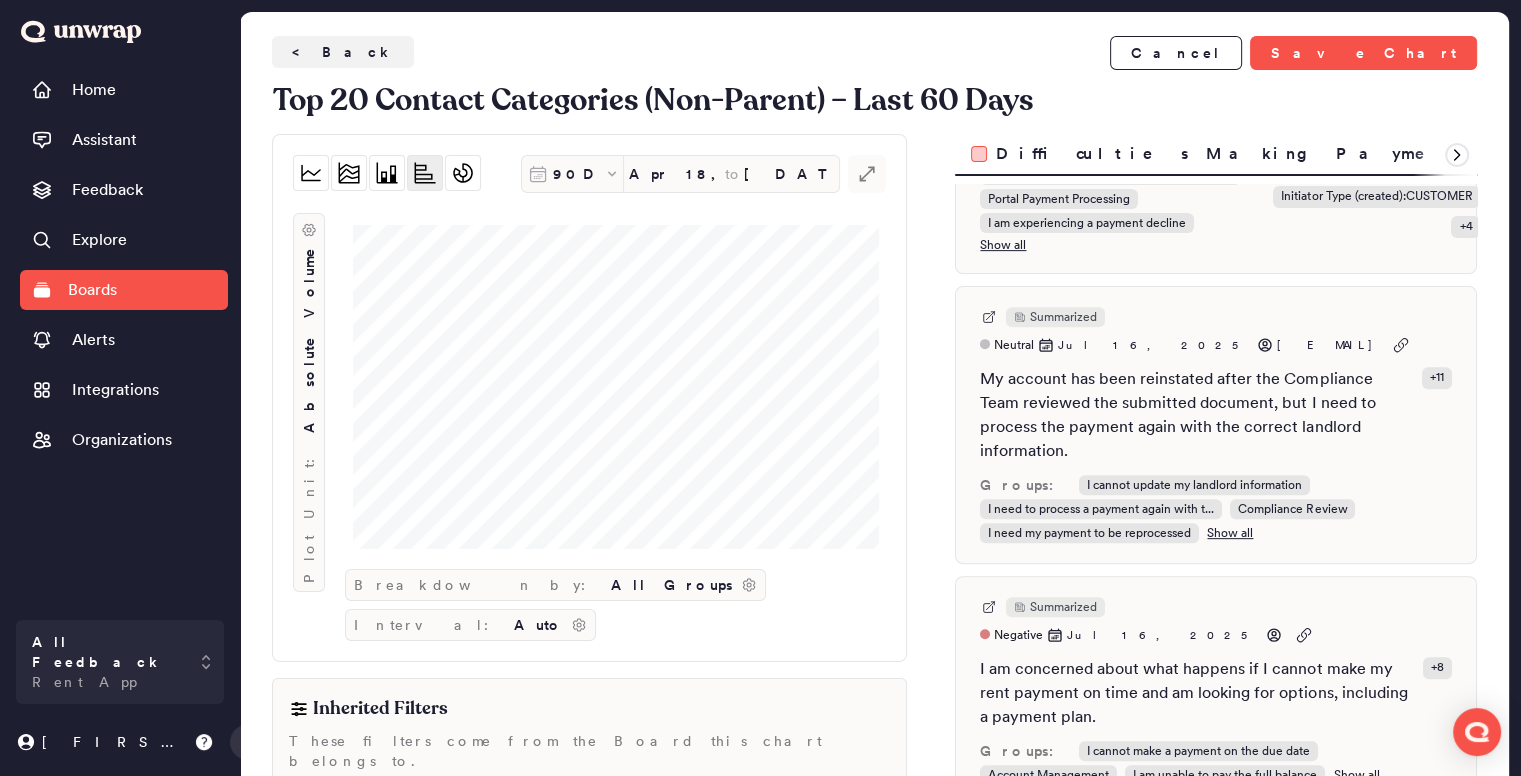 click on "My account has been reinstated after the Compliance Team reviewed the submitted document, but I need to process the payment again with the correct landlord information." at bounding box center [1197, 415] 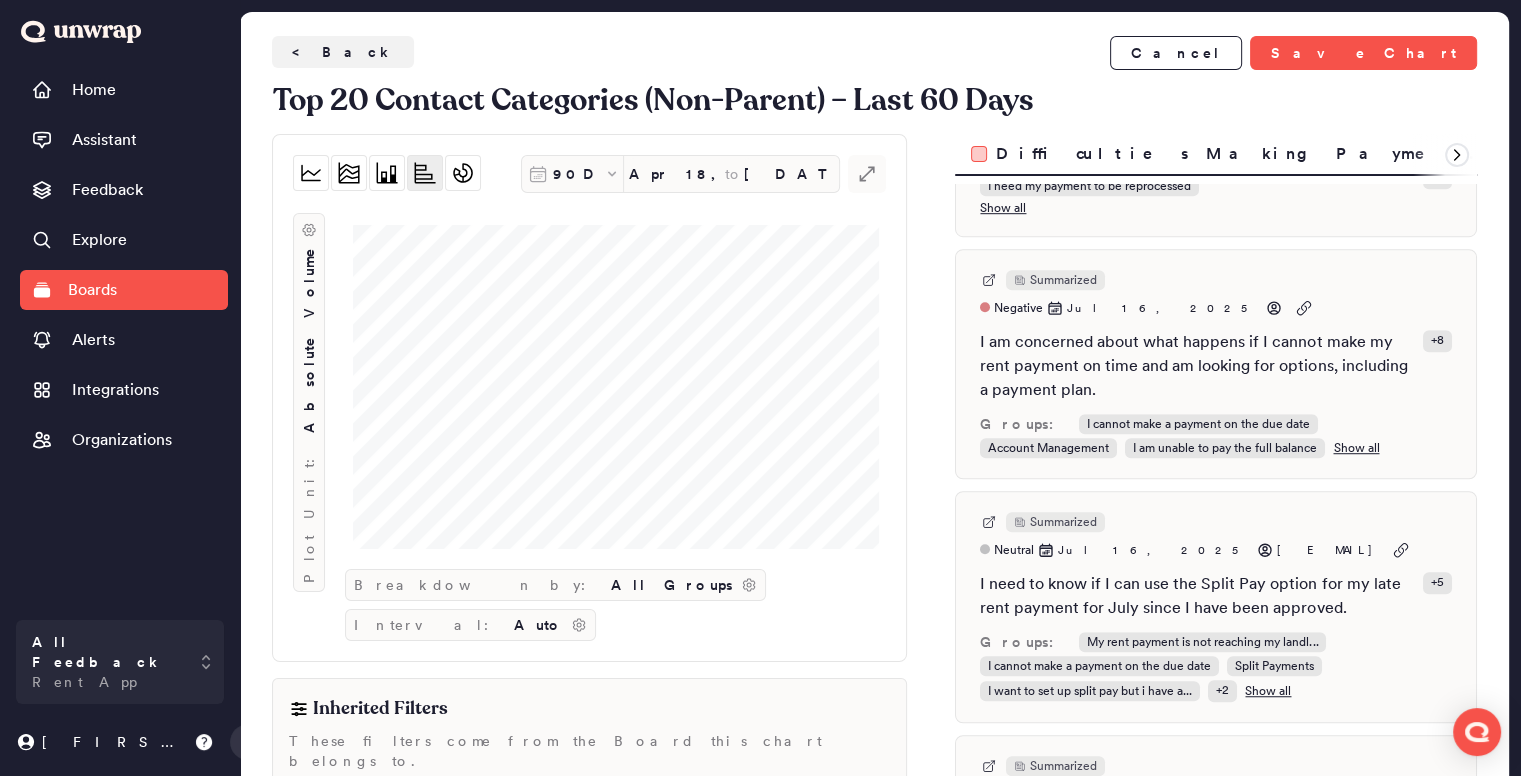 scroll, scrollTop: 1272, scrollLeft: 0, axis: vertical 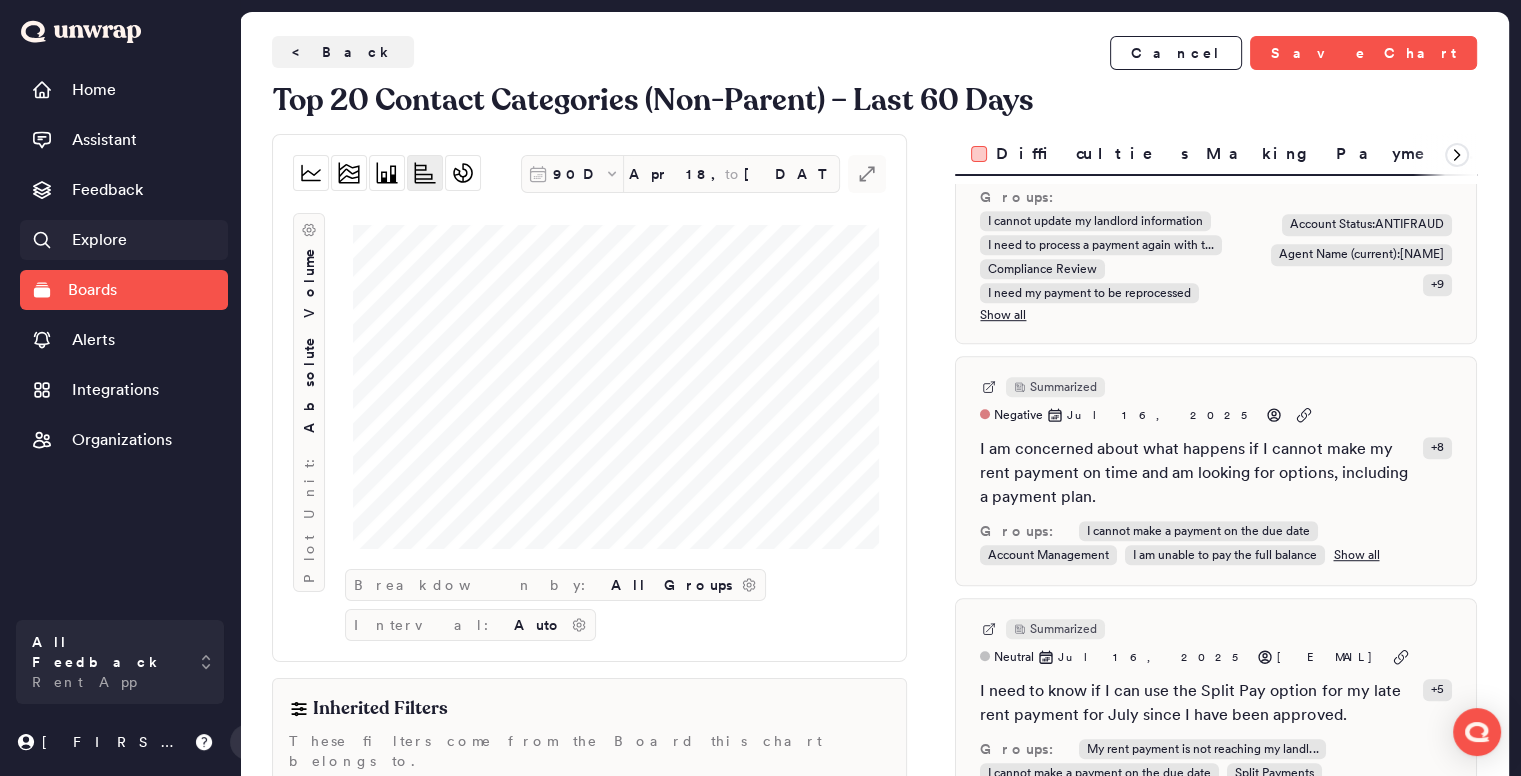 drag, startPoint x: 81, startPoint y: 244, endPoint x: 108, endPoint y: 243, distance: 27.018513 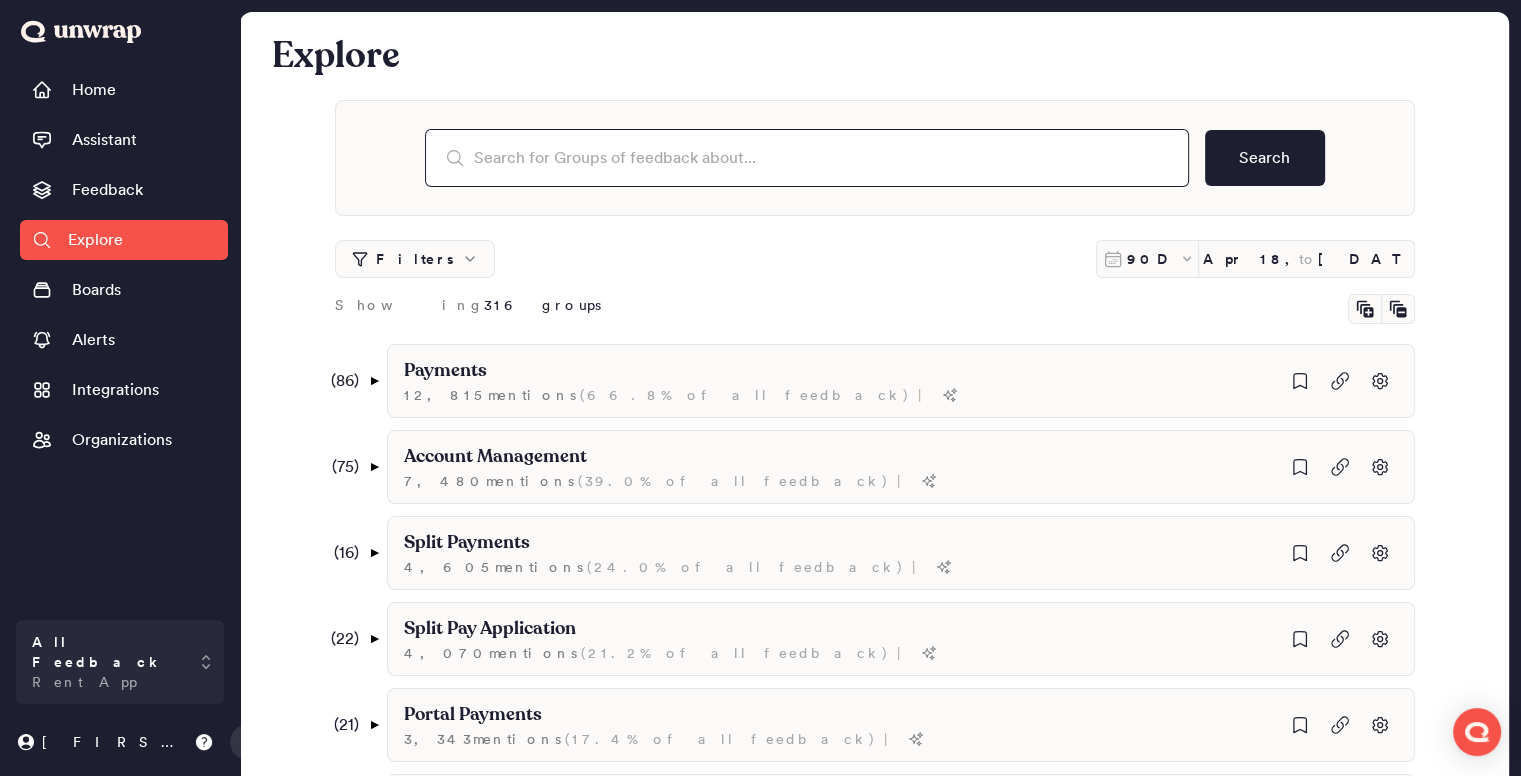 drag, startPoint x: 662, startPoint y: 161, endPoint x: 651, endPoint y: 169, distance: 13.601471 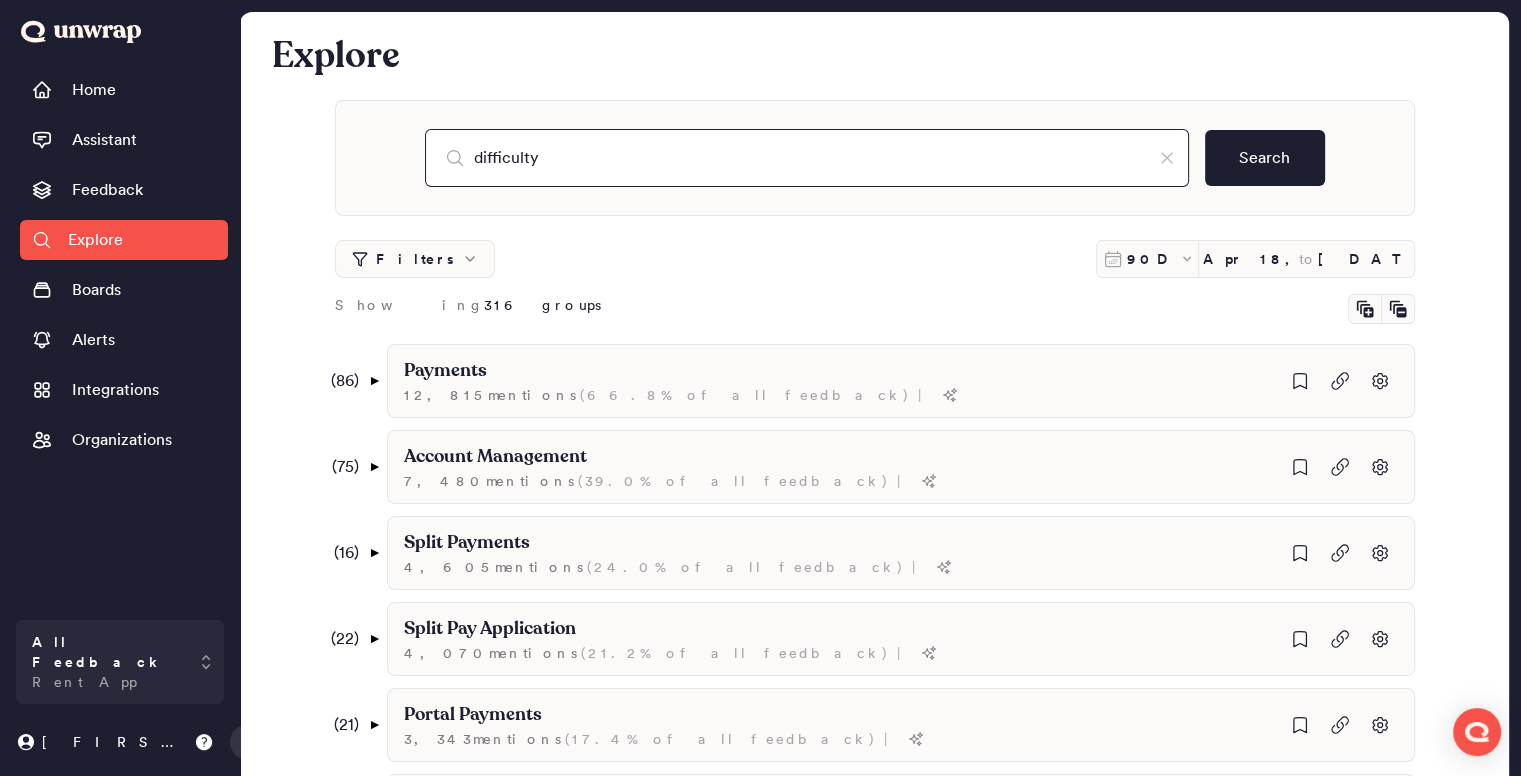 type on "difficulty" 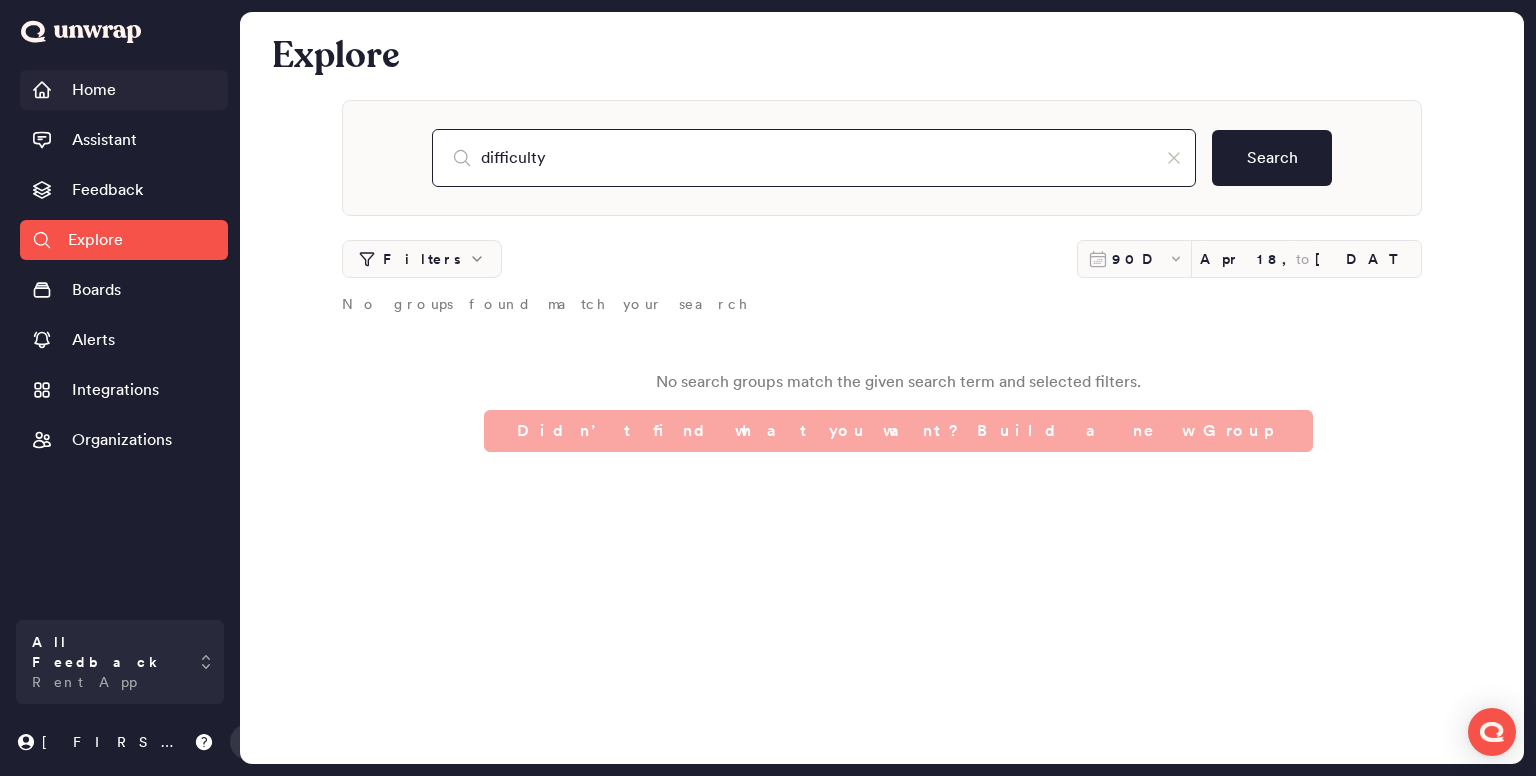 drag, startPoint x: 650, startPoint y: 172, endPoint x: 187, endPoint y: 102, distance: 468.2617 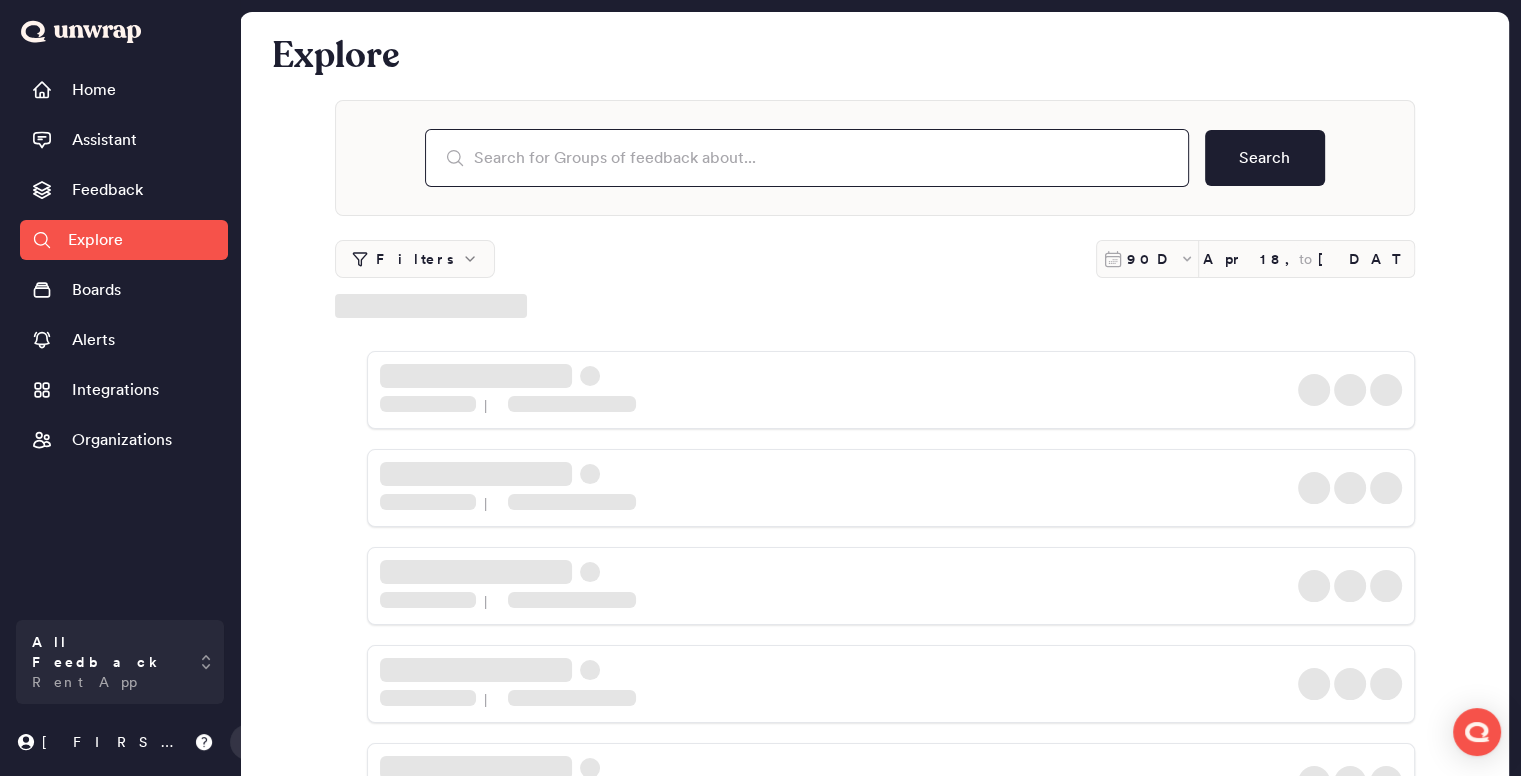 type 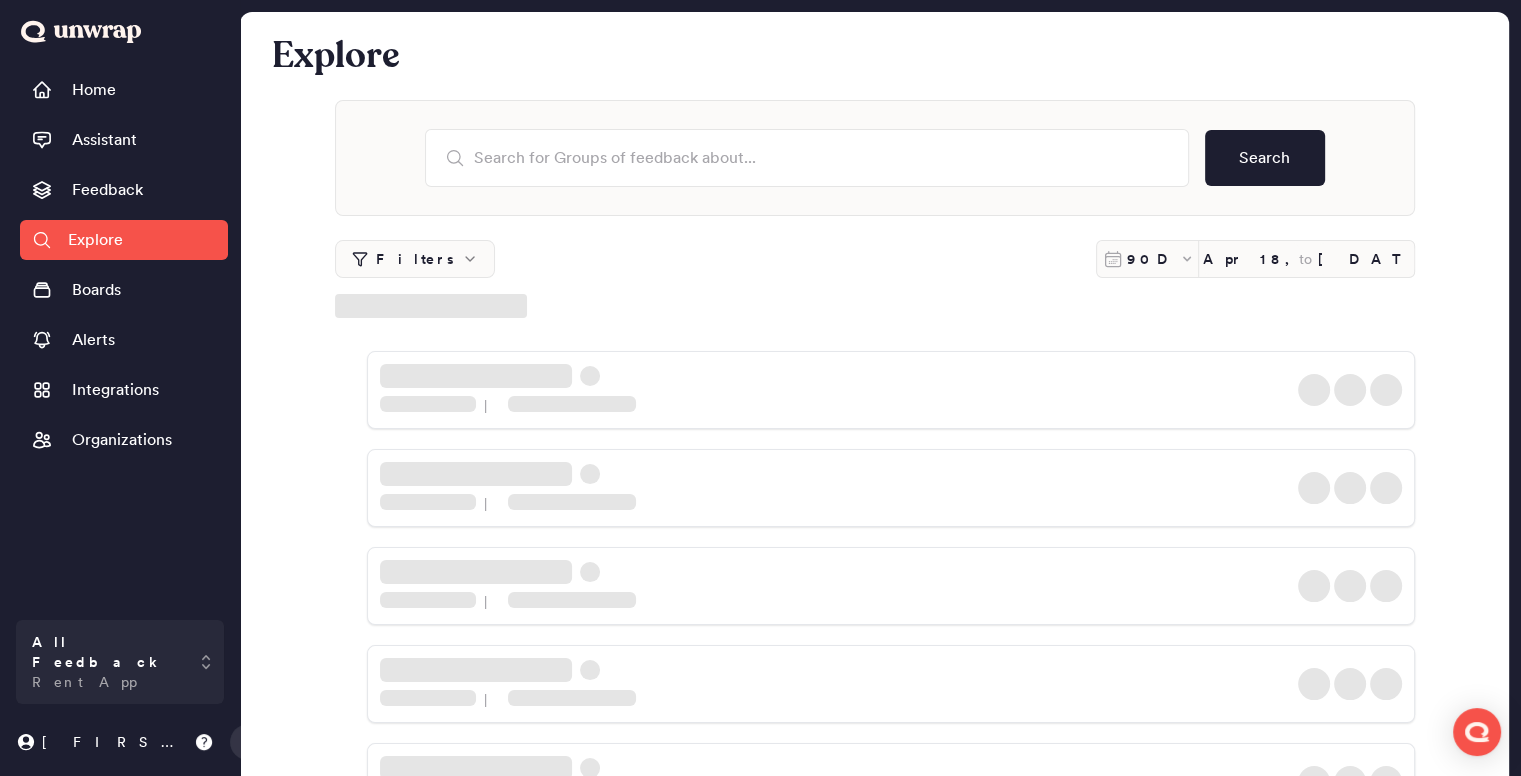 click on "Search Filters 90D Apr 18, 2025 to Jul 17, 2025 | | | | | | | | | | | | | | | | | | | |" at bounding box center [875, 1187] 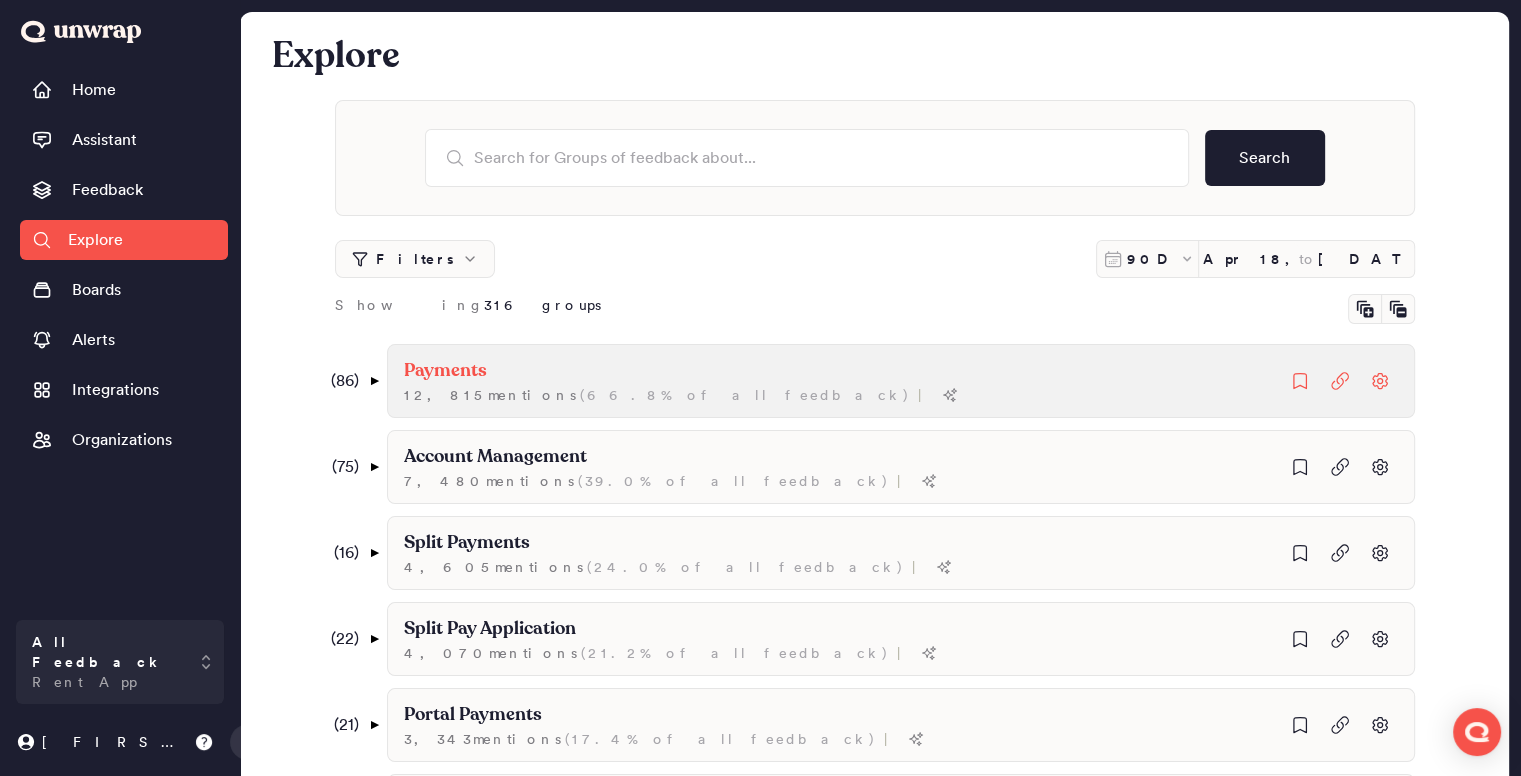 click on "Payments" at bounding box center (445, 371) 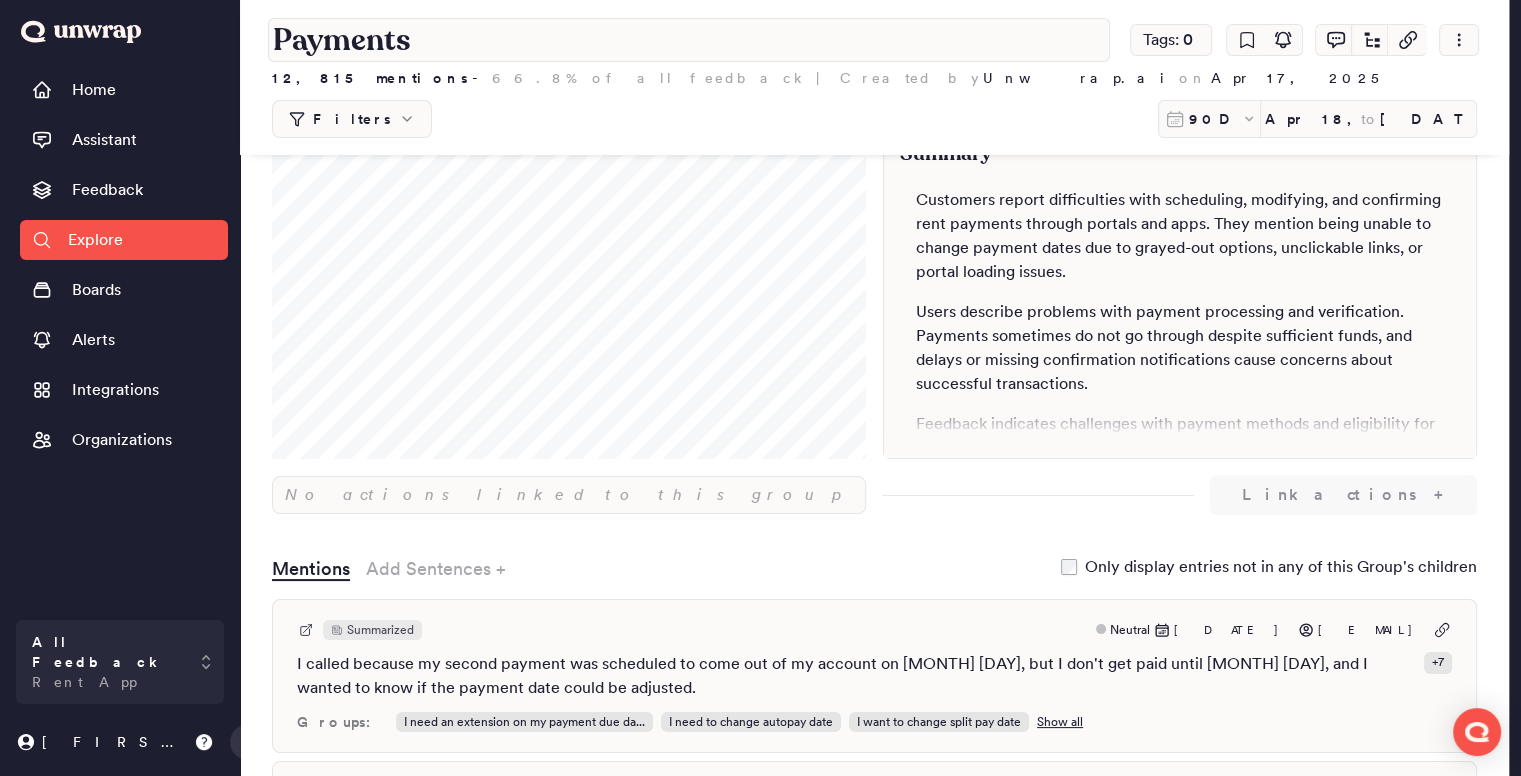 scroll, scrollTop: 0, scrollLeft: 0, axis: both 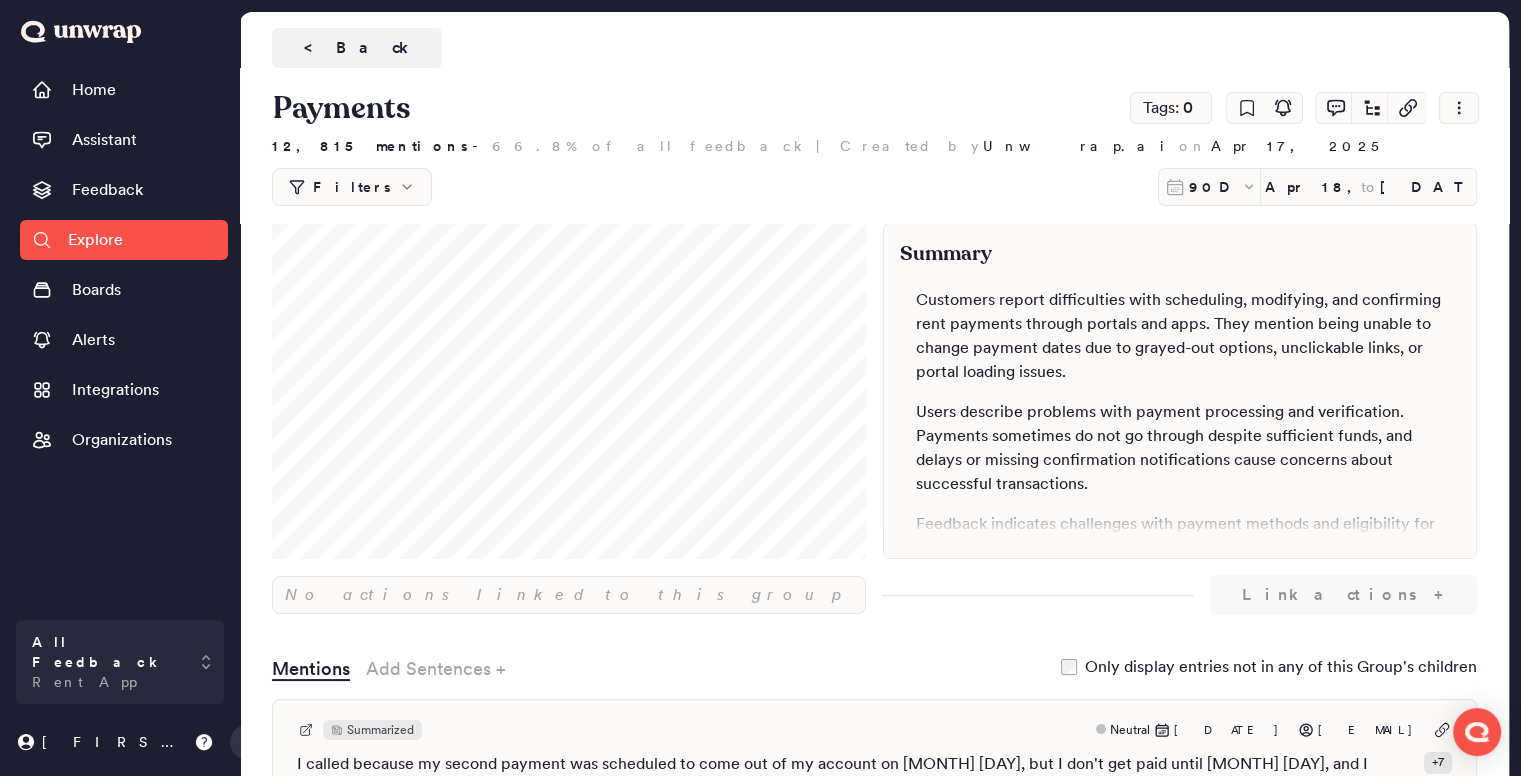 drag, startPoint x: 316, startPoint y: 32, endPoint x: 555, endPoint y: 363, distance: 408.26706 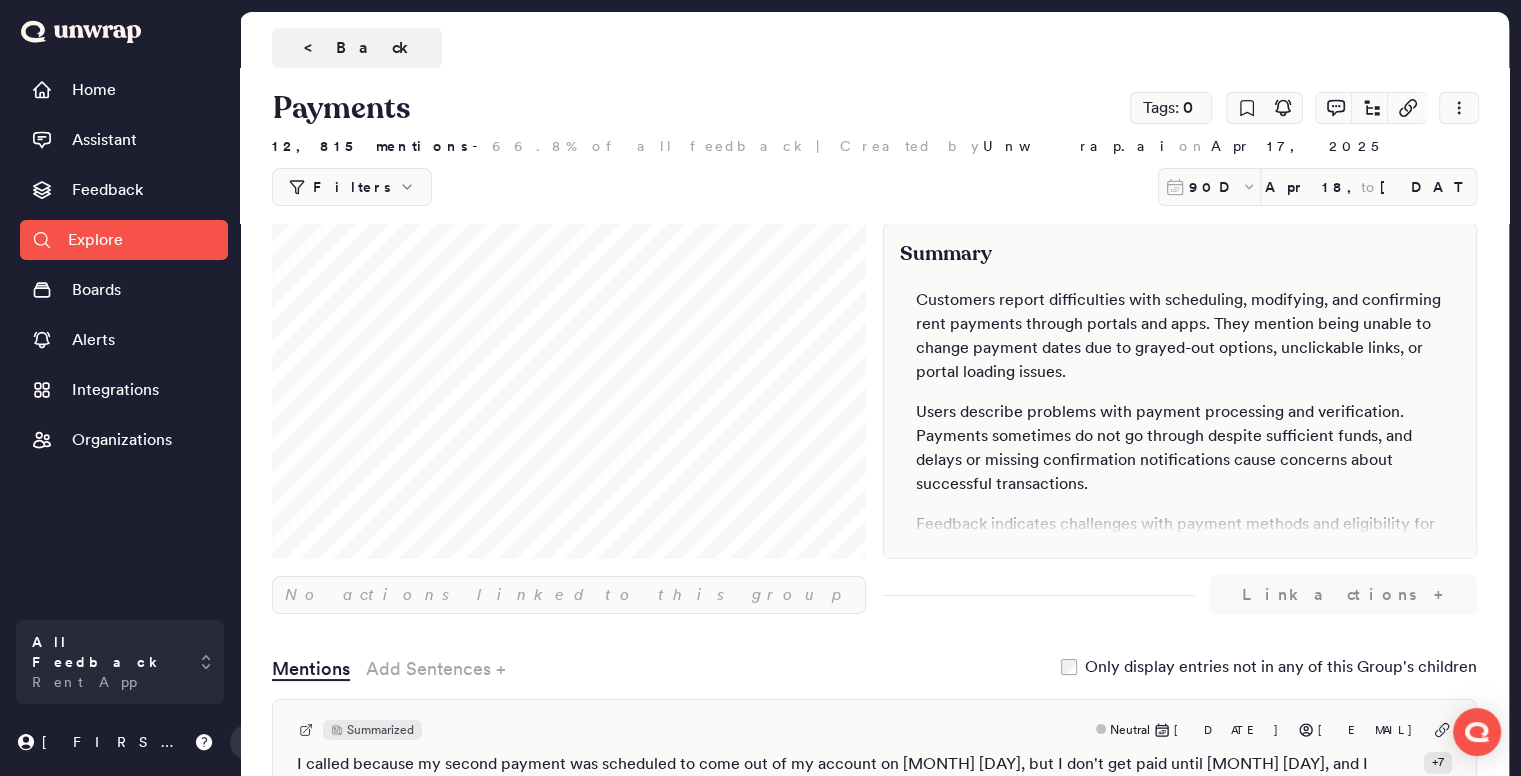 click on "< Back" at bounding box center (357, 48) 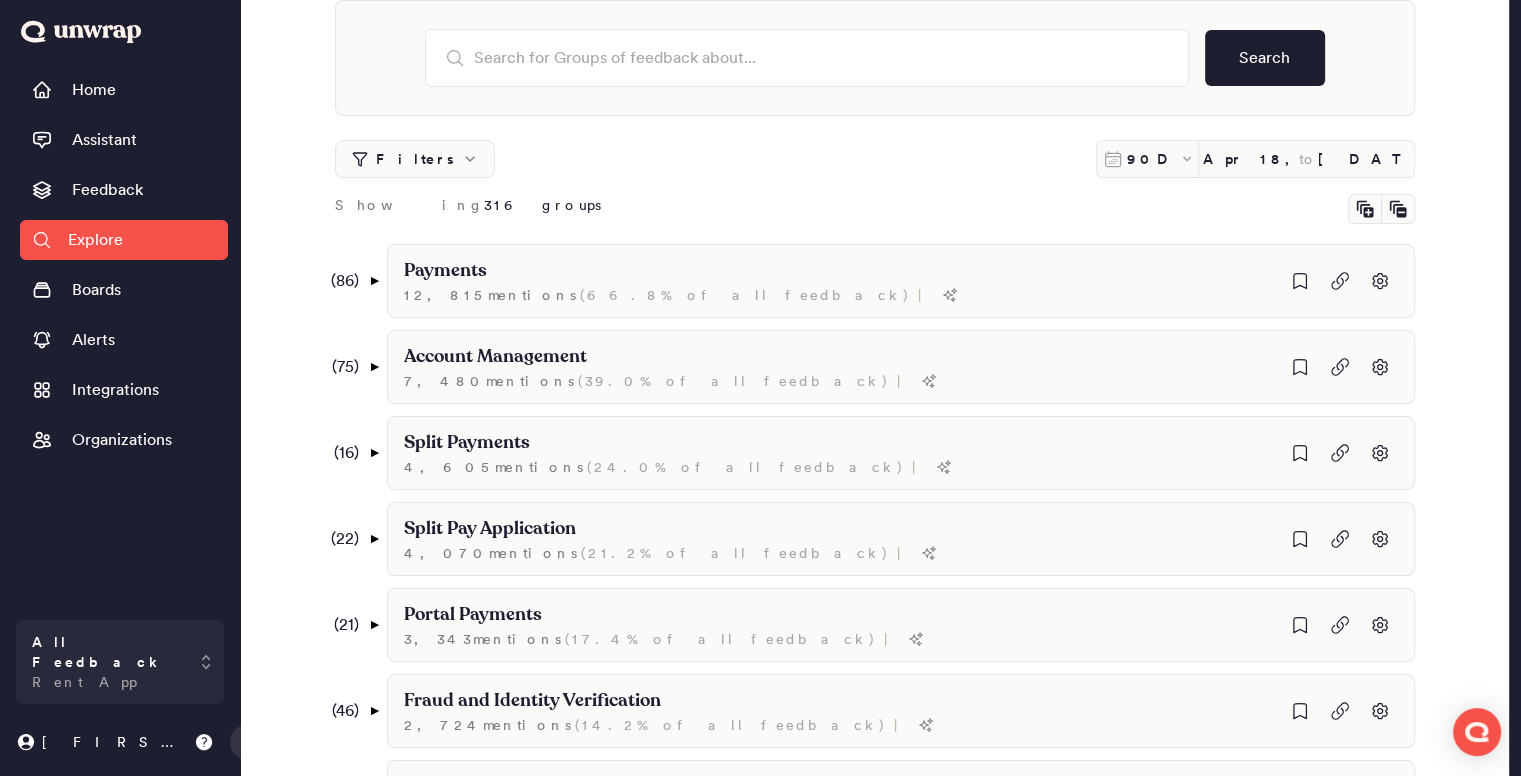 scroll, scrollTop: 0, scrollLeft: 0, axis: both 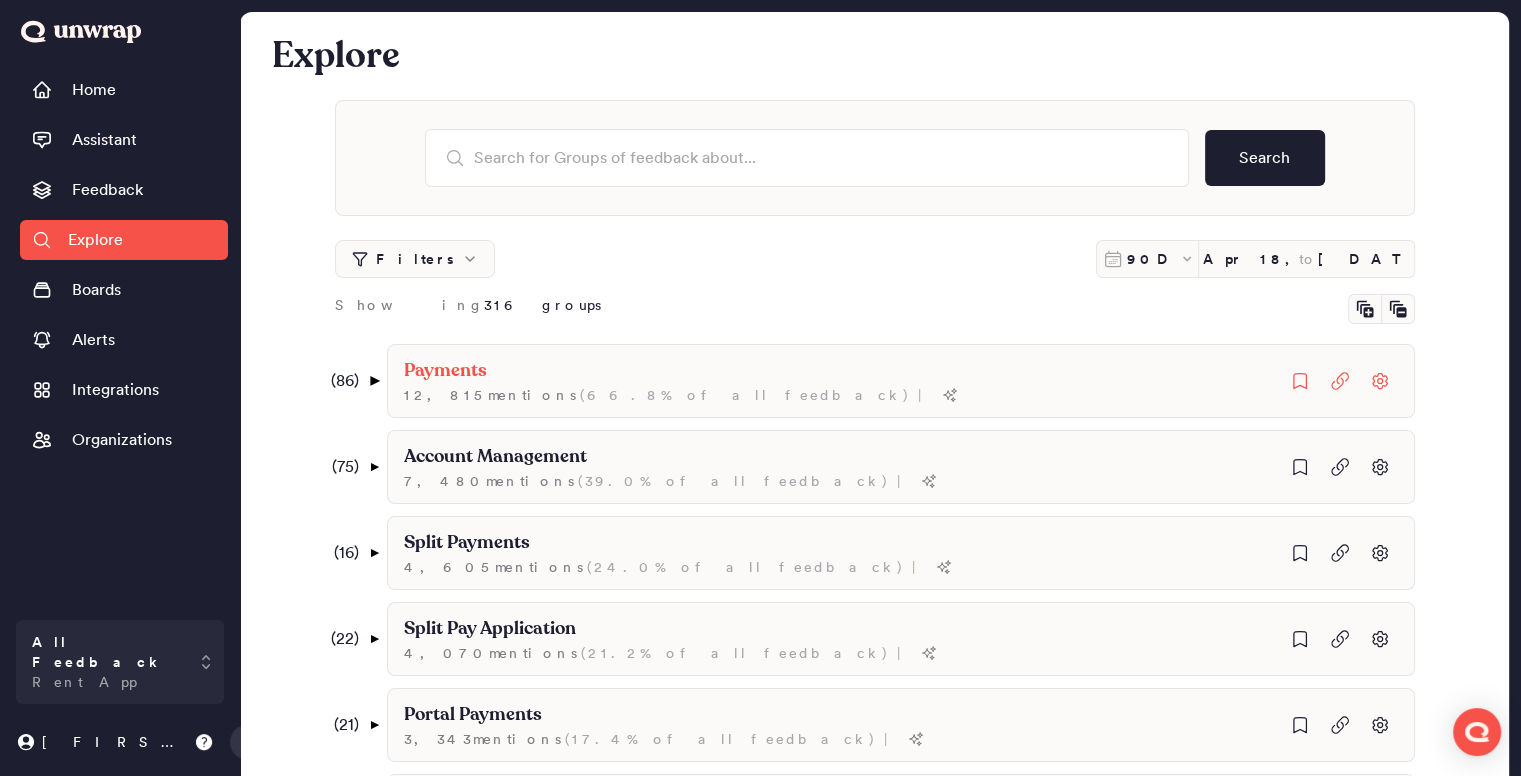 click on "▼" at bounding box center [373, 381] 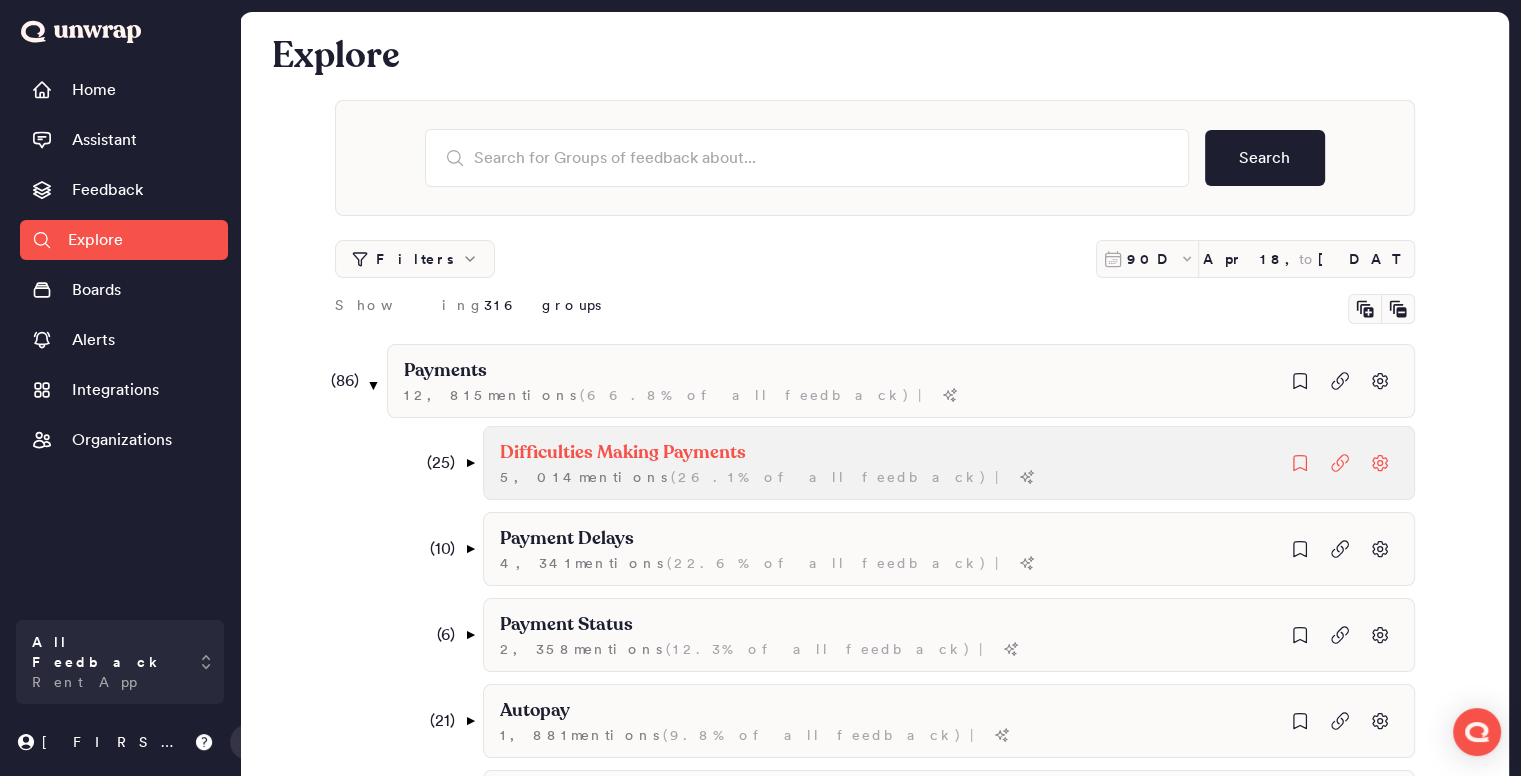 click on "Difficulties Making Payments" at bounding box center [623, 453] 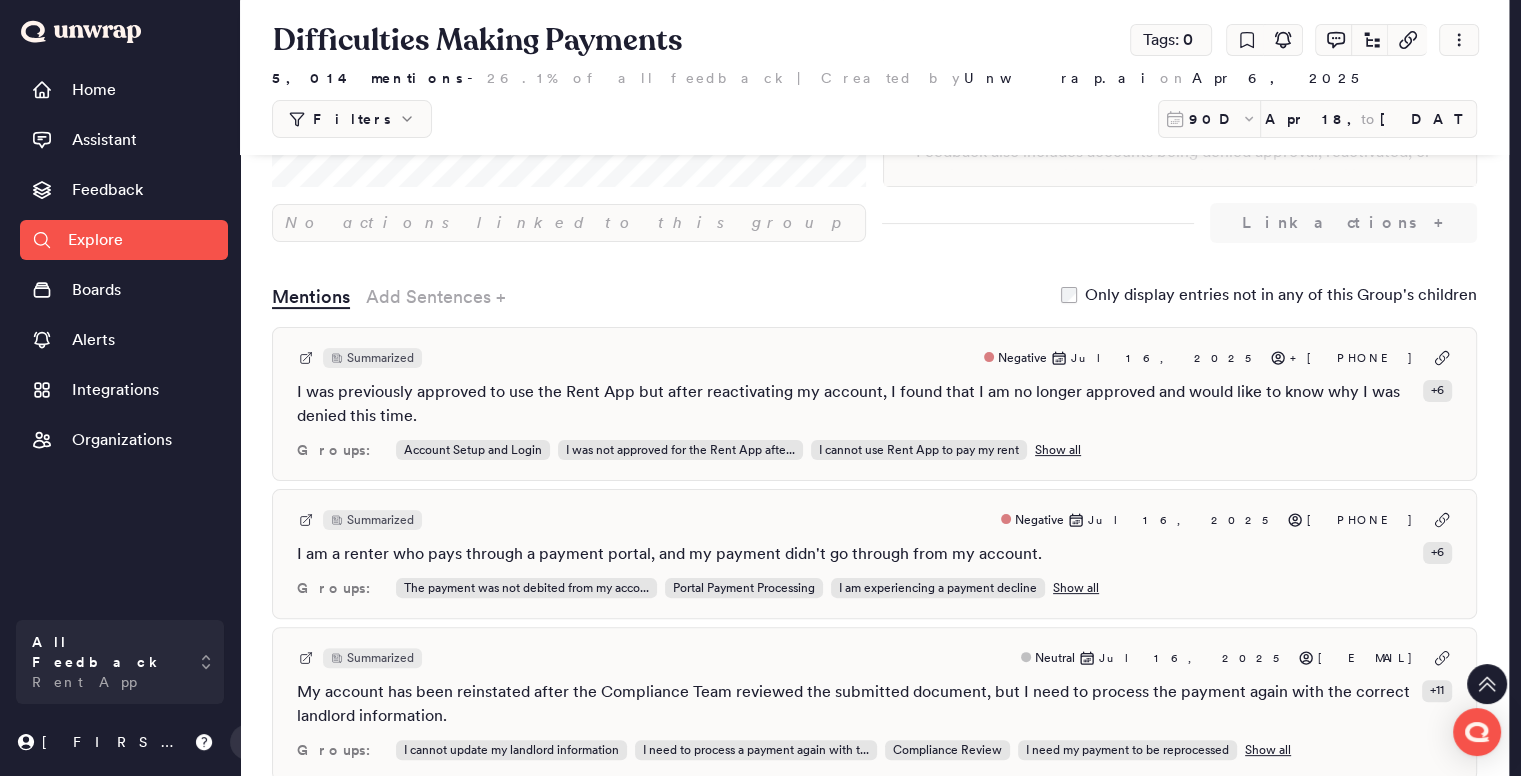 scroll, scrollTop: 400, scrollLeft: 0, axis: vertical 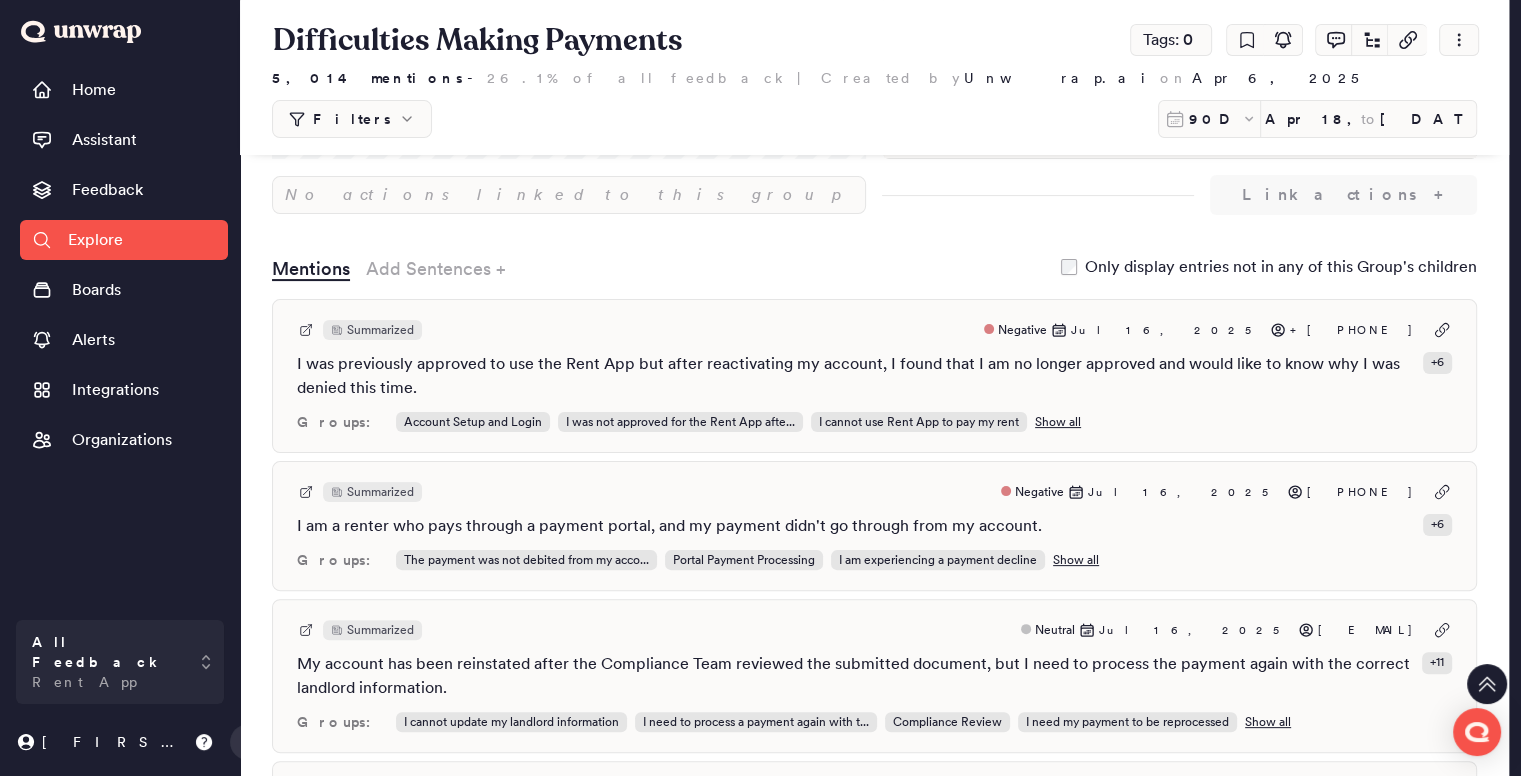 drag, startPoint x: 1440, startPoint y: 330, endPoint x: 926, endPoint y: 303, distance: 514.7087 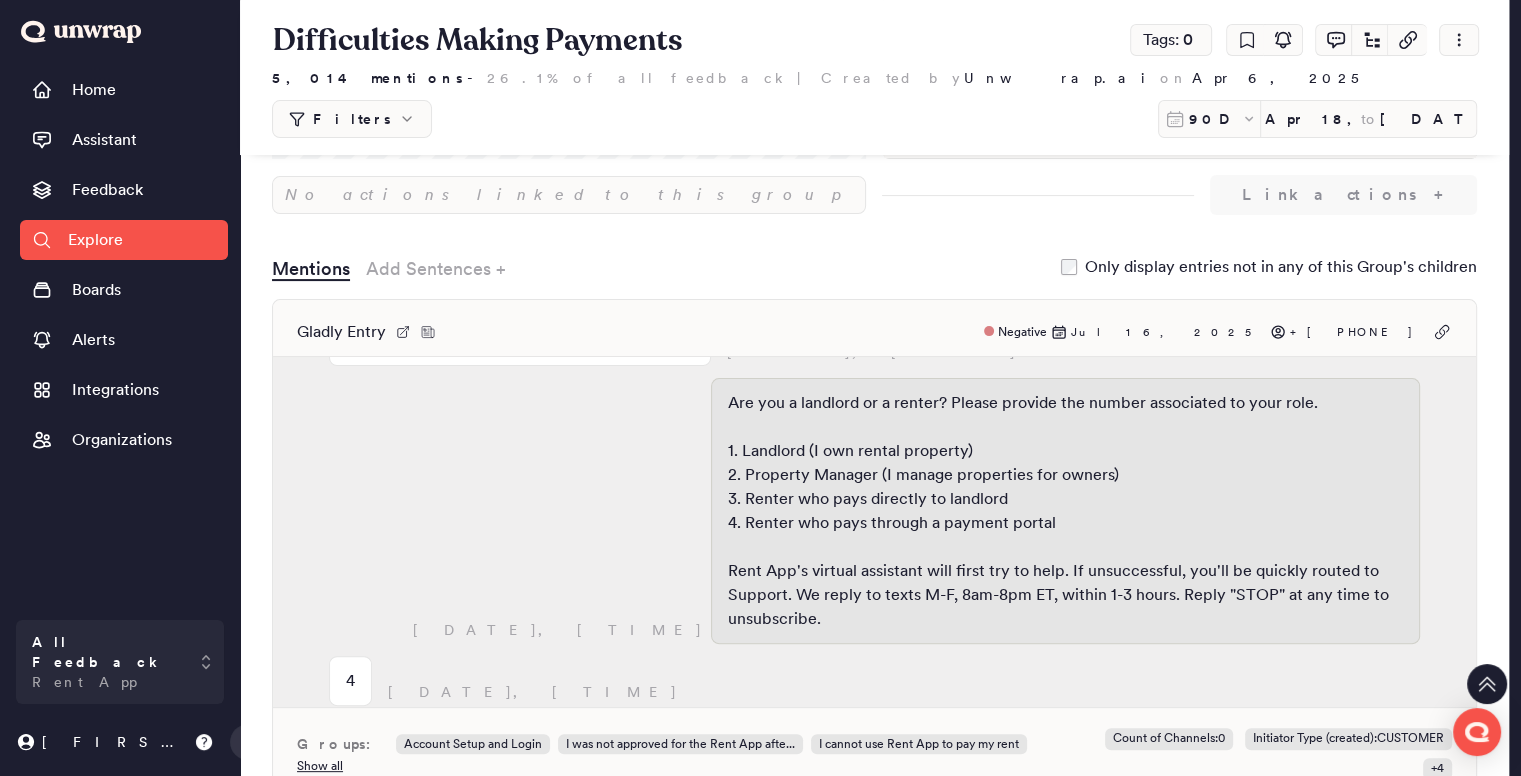 scroll, scrollTop: 0, scrollLeft: 0, axis: both 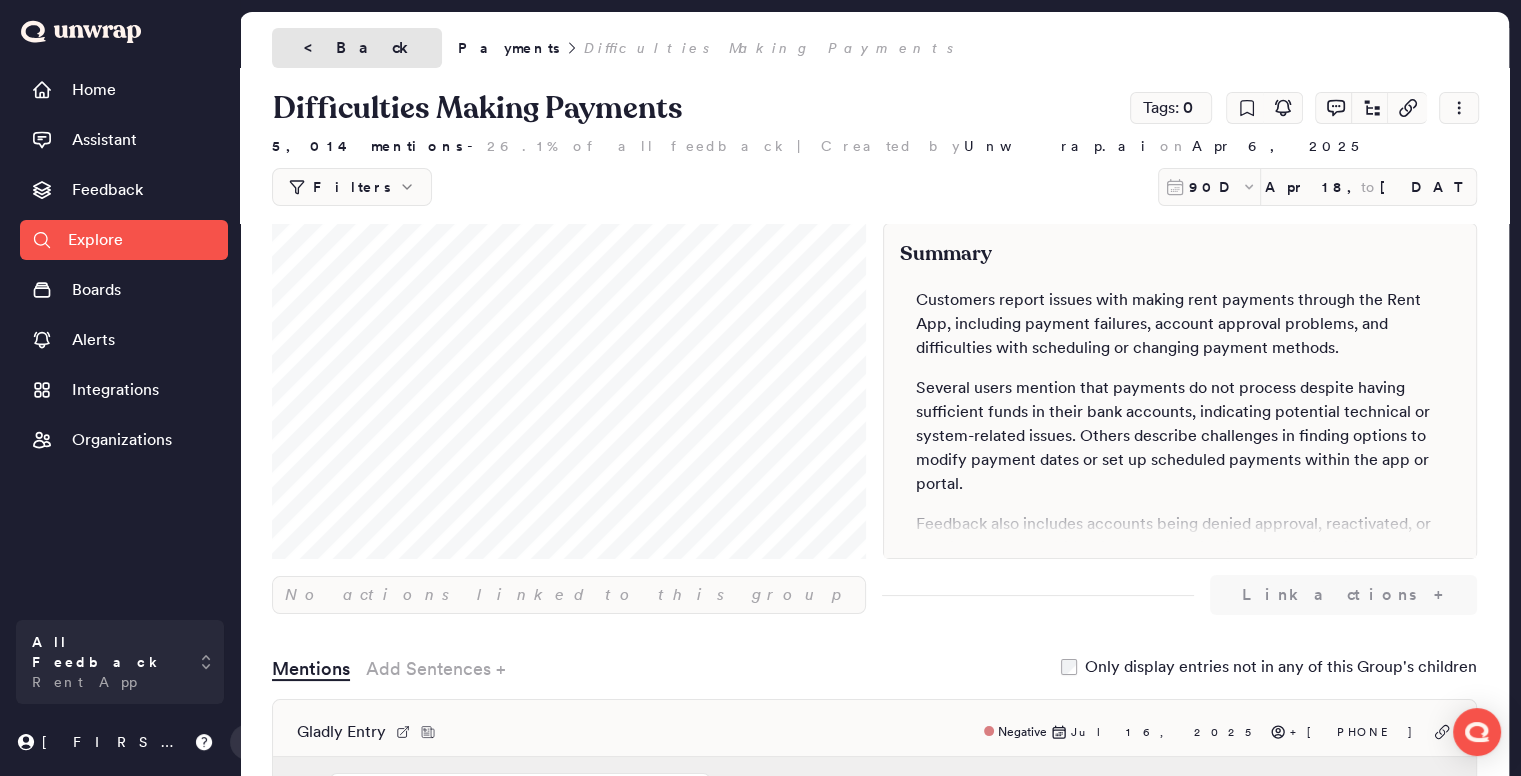 click on "< Back" at bounding box center [357, 48] 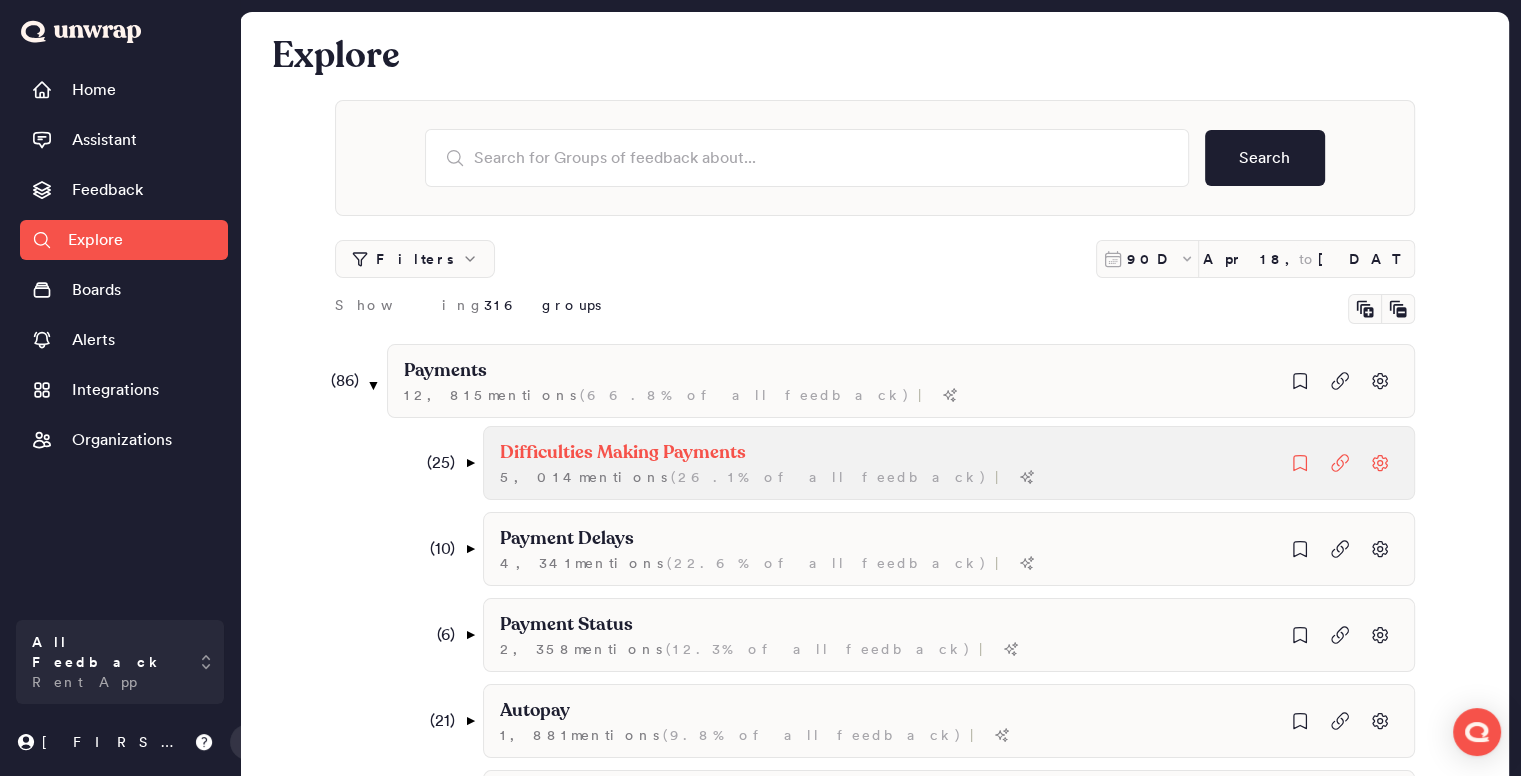 click on "Difficulties Making Payments" at bounding box center (623, 453) 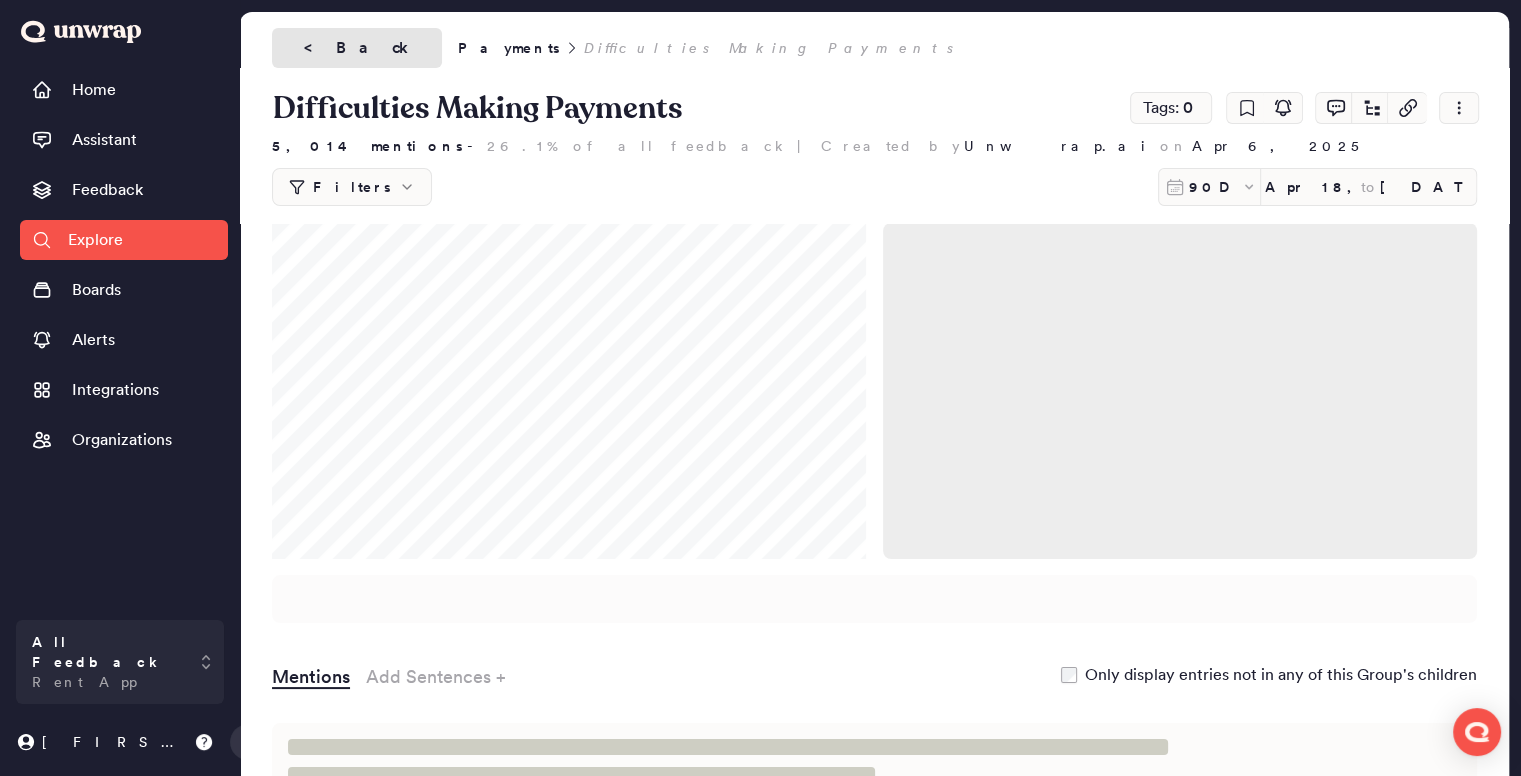 click on "< Back" at bounding box center (357, 48) 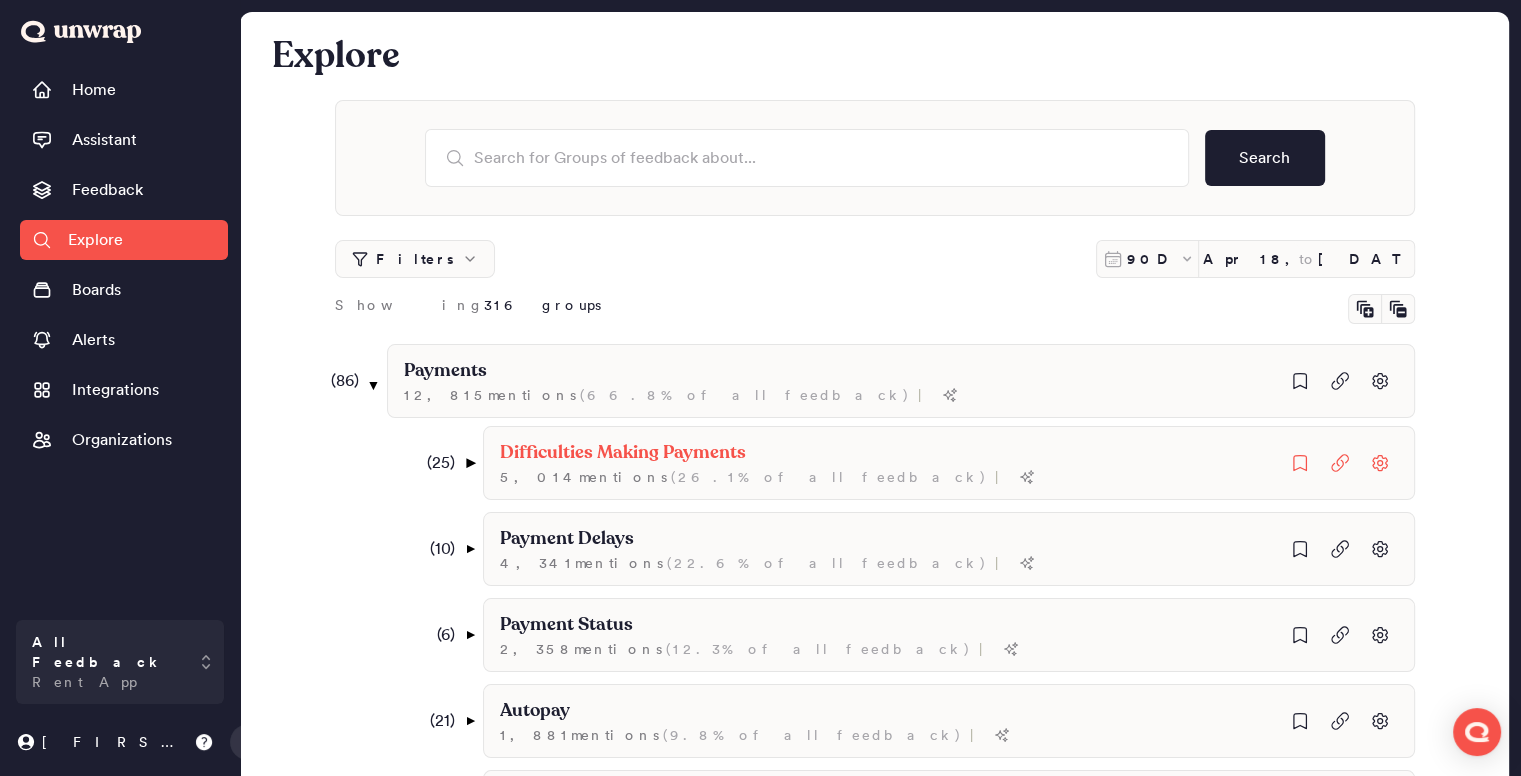 click on "▼" at bounding box center [469, 463] 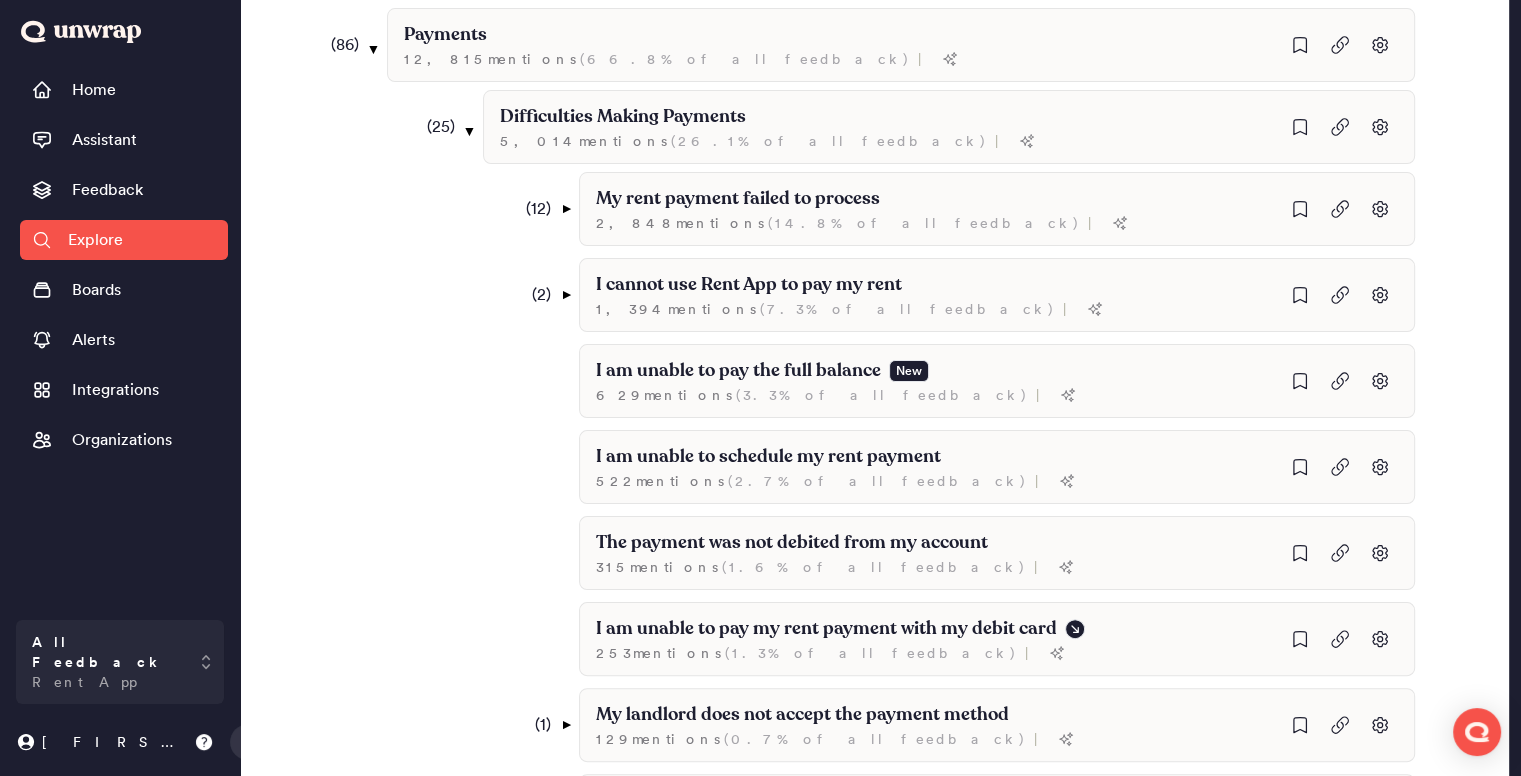 scroll, scrollTop: 407, scrollLeft: 0, axis: vertical 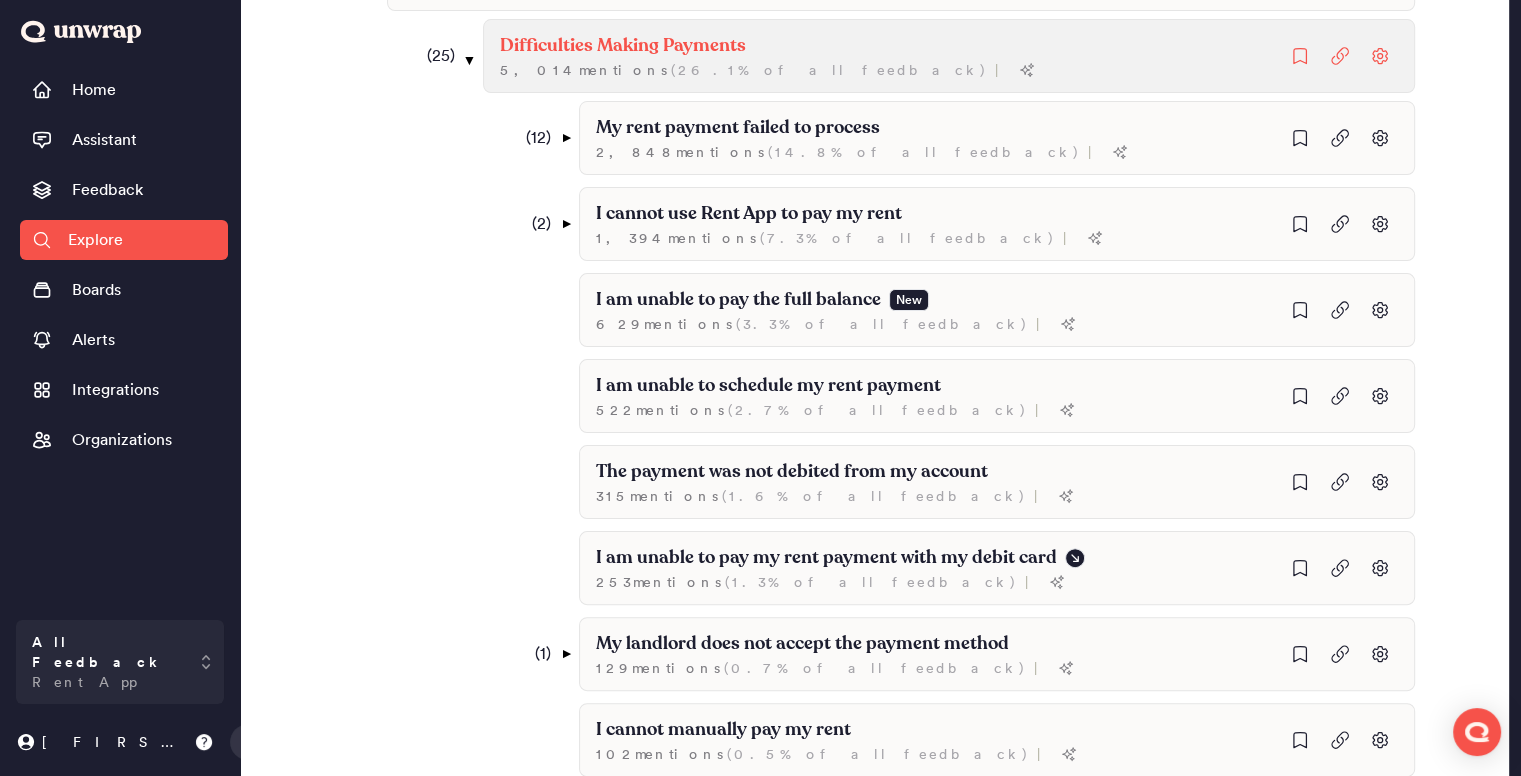 click on "Difficulties Making Payments" at bounding box center (623, 46) 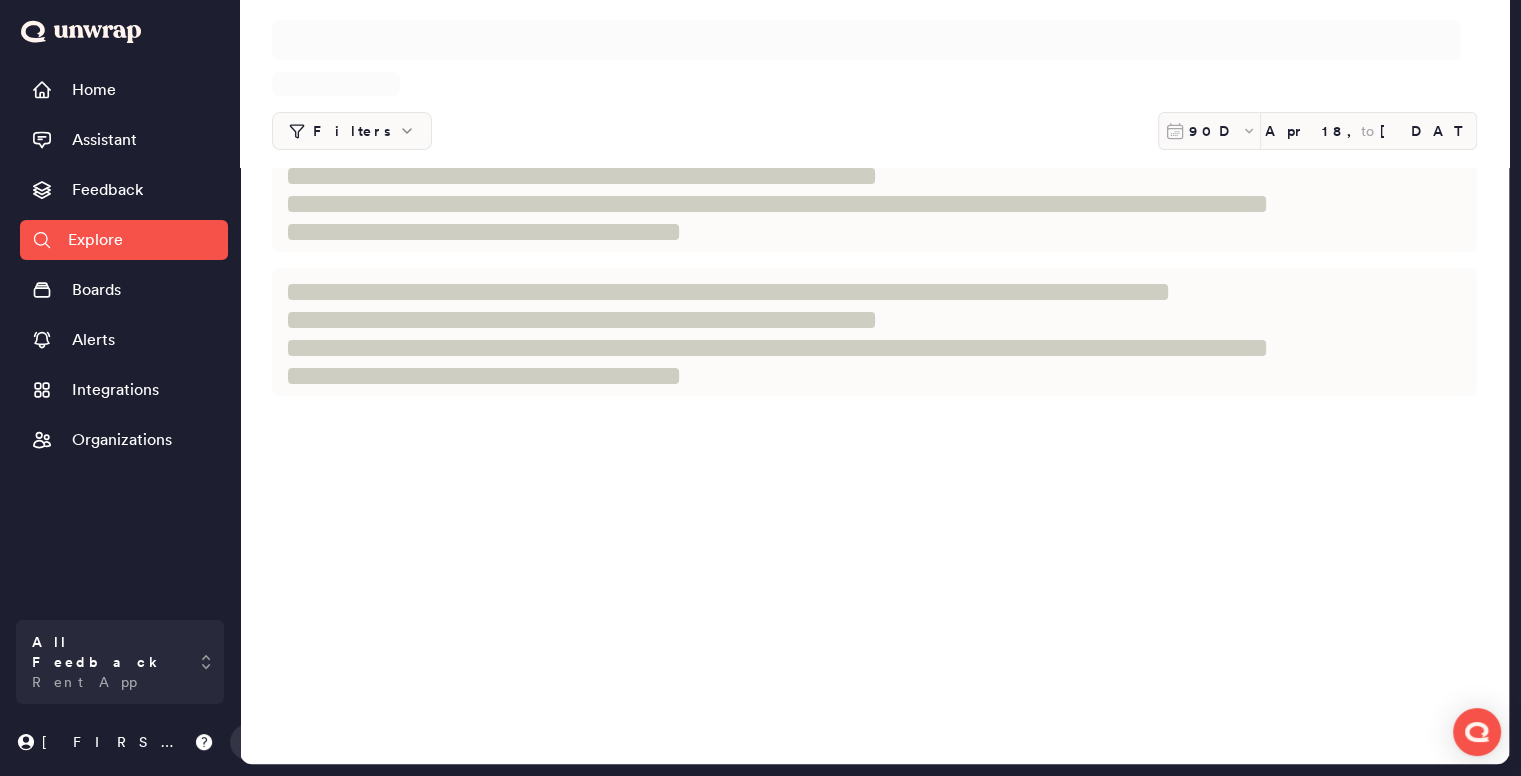 scroll, scrollTop: 0, scrollLeft: 0, axis: both 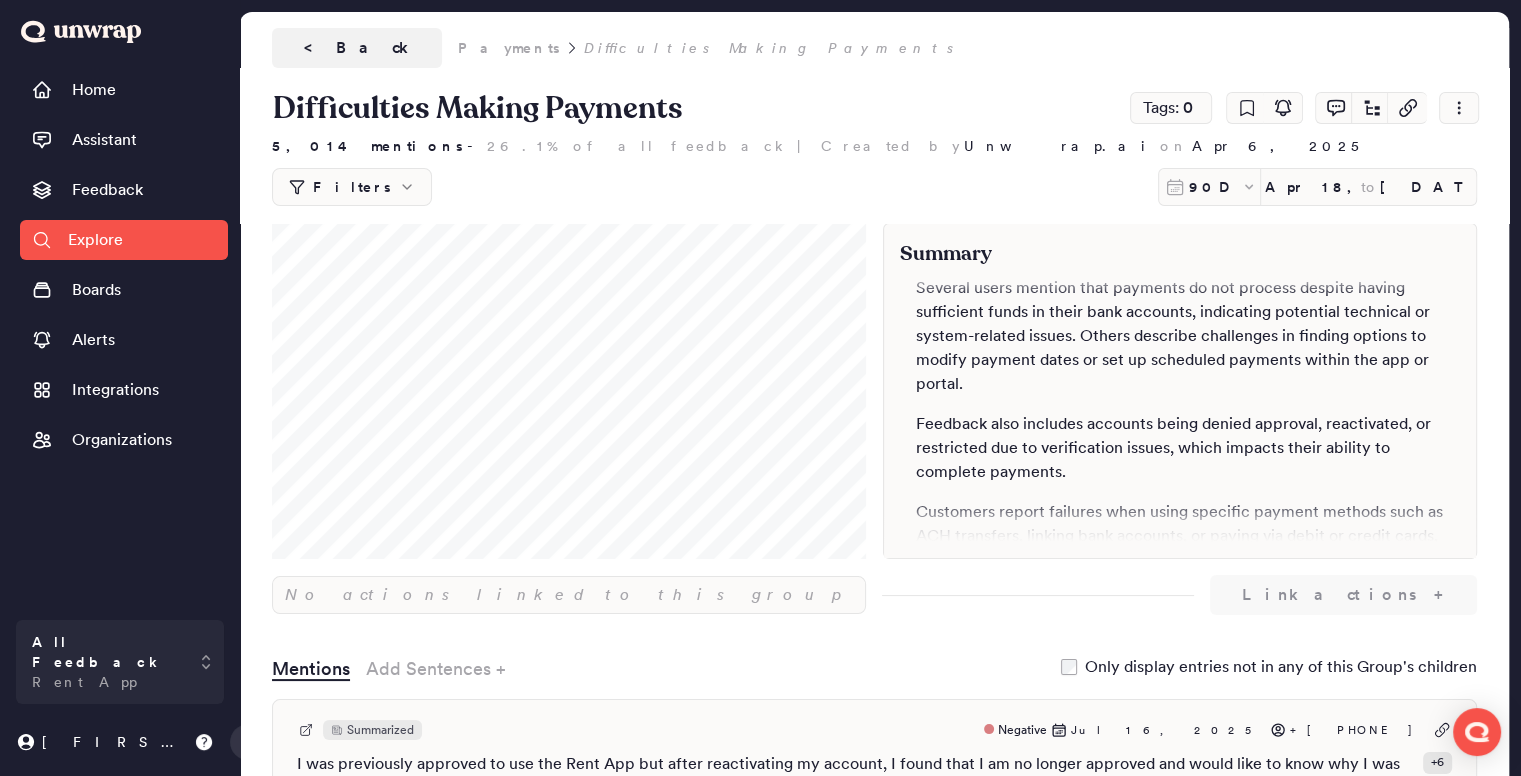 click on "Payments" at bounding box center (509, 48) 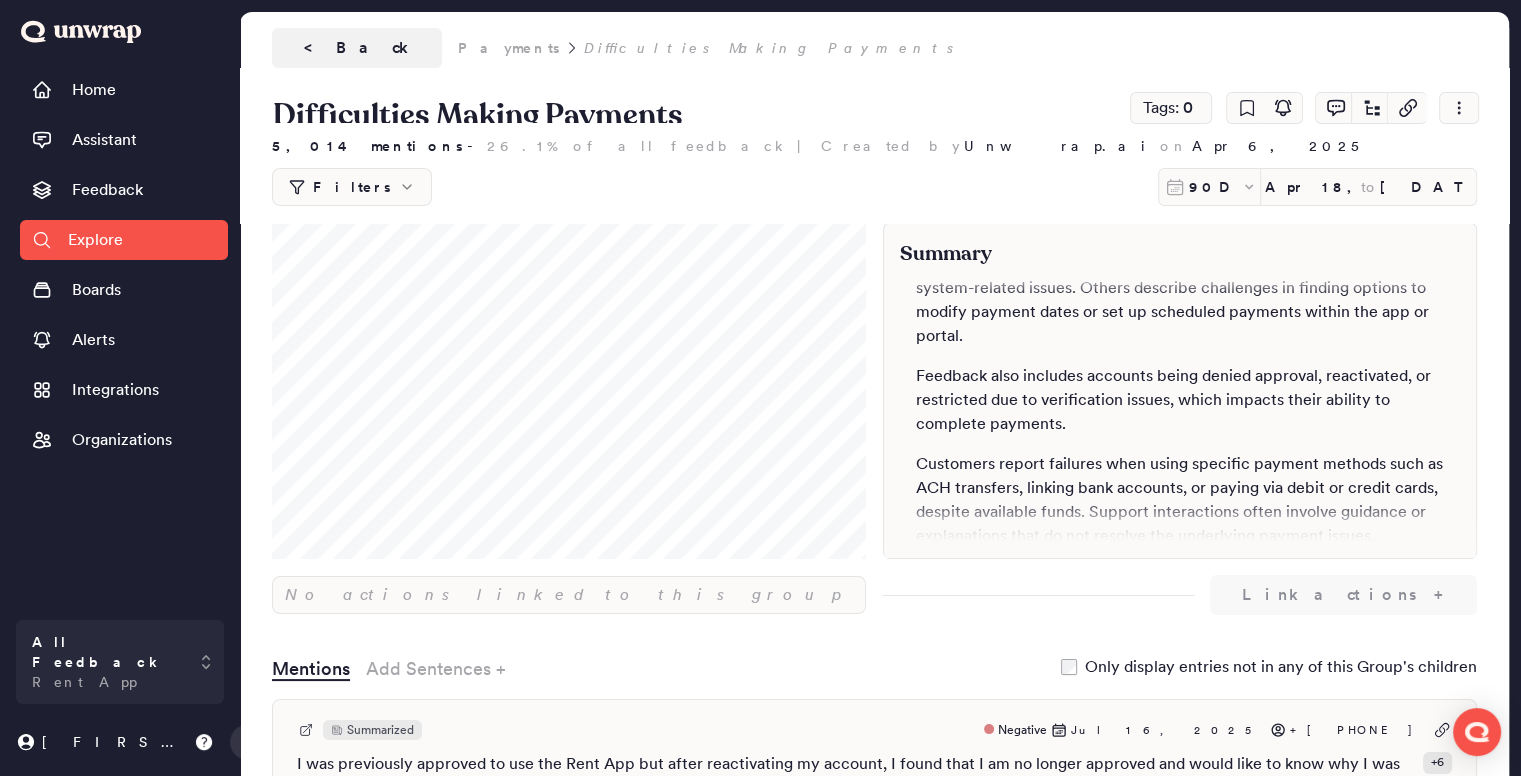scroll, scrollTop: 100, scrollLeft: 0, axis: vertical 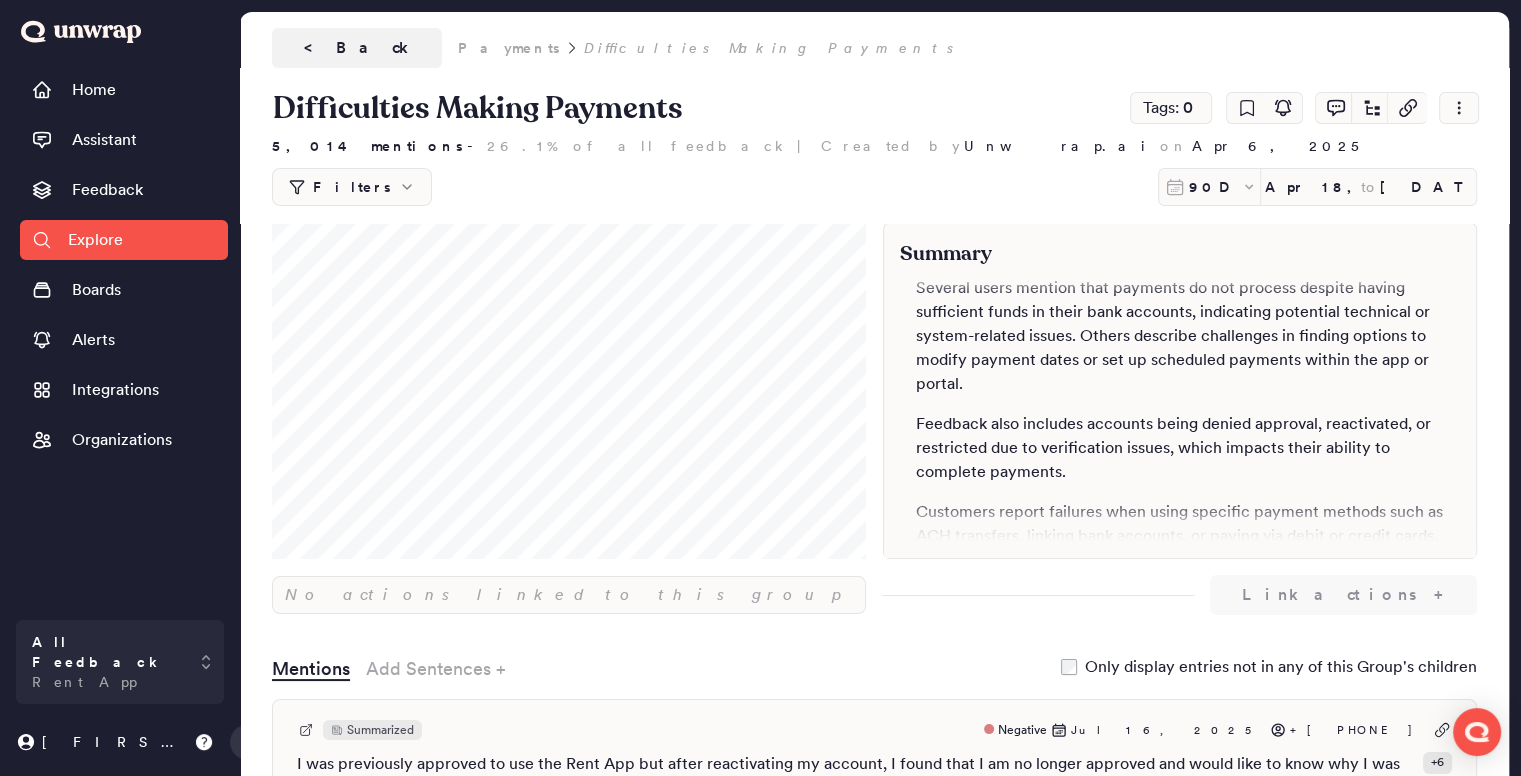 click on "Payments" at bounding box center [509, 48] 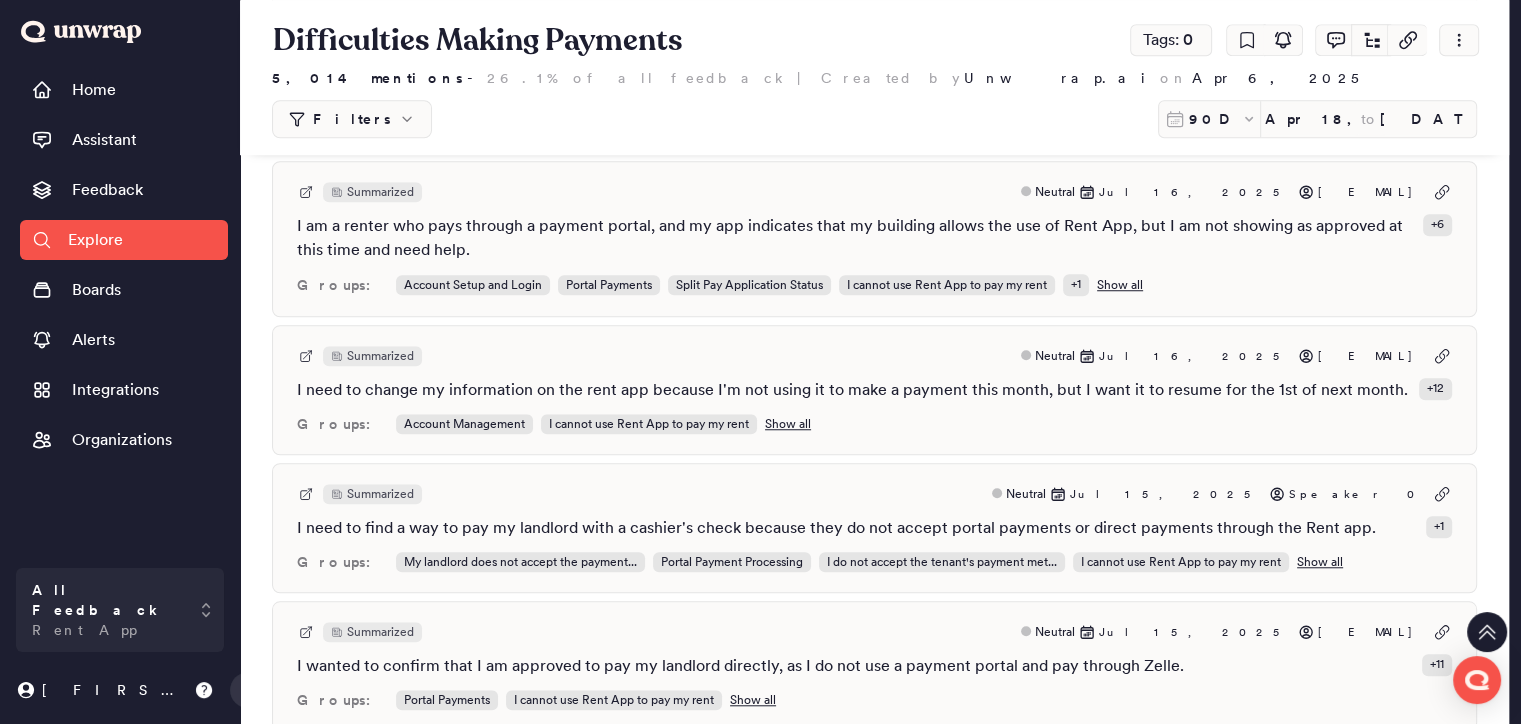 scroll, scrollTop: 1559, scrollLeft: 0, axis: vertical 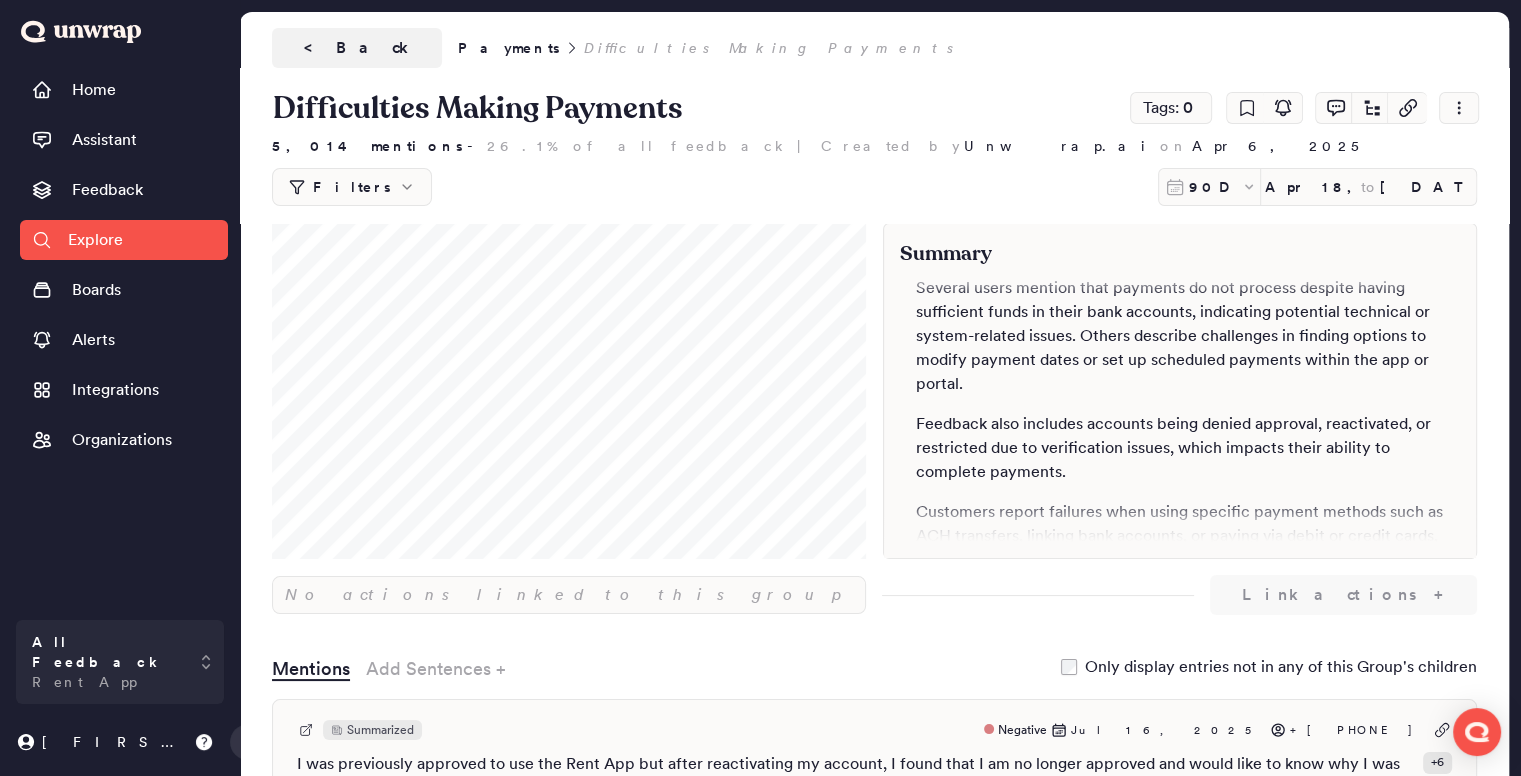 click on "Filters 90D Apr 18, 2025 to Jul 17, 2025" at bounding box center [874, 187] 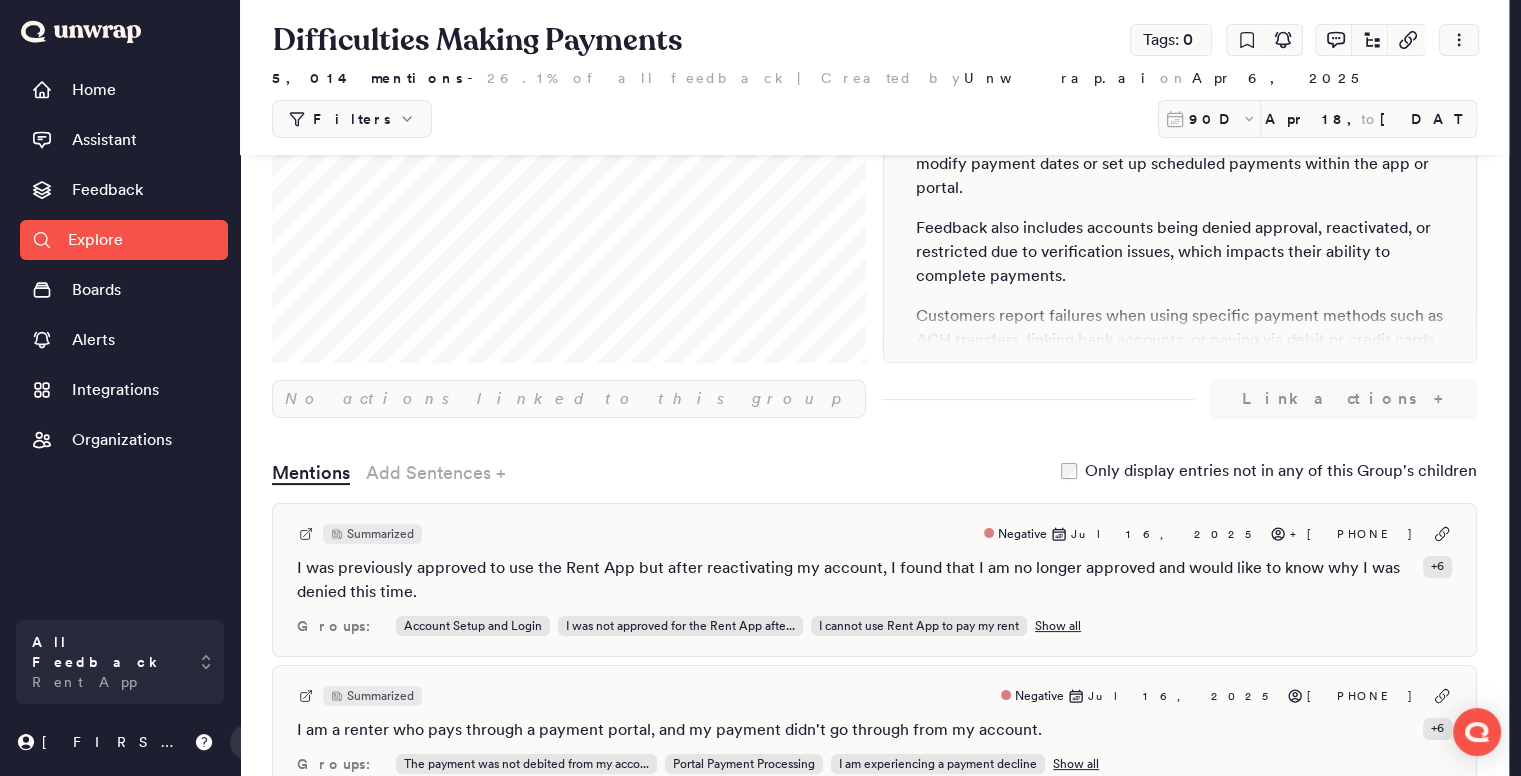 scroll, scrollTop: 200, scrollLeft: 0, axis: vertical 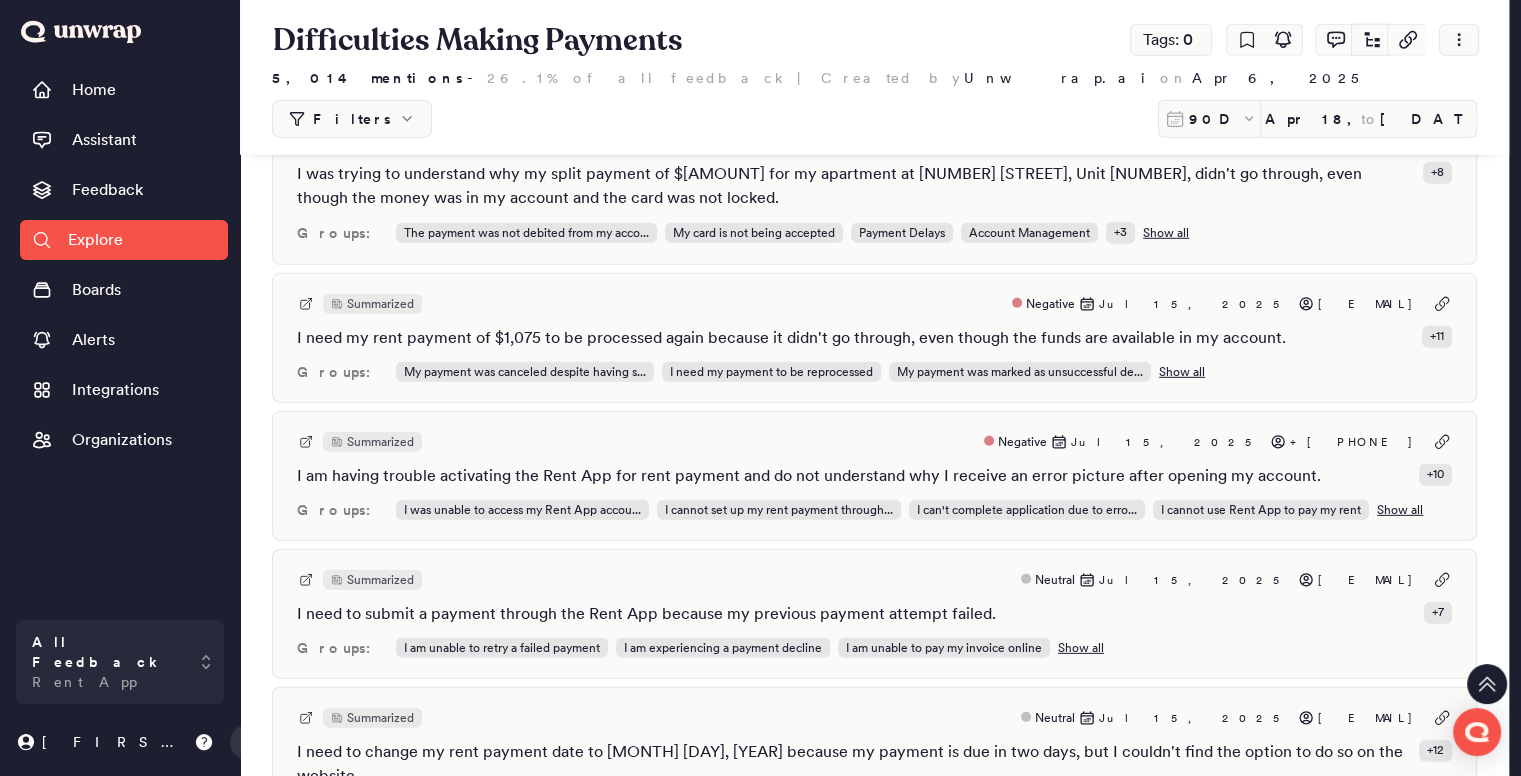 click on "I need to submit a payment through the Rent App because my previous payment attempt failed." at bounding box center [646, 614] 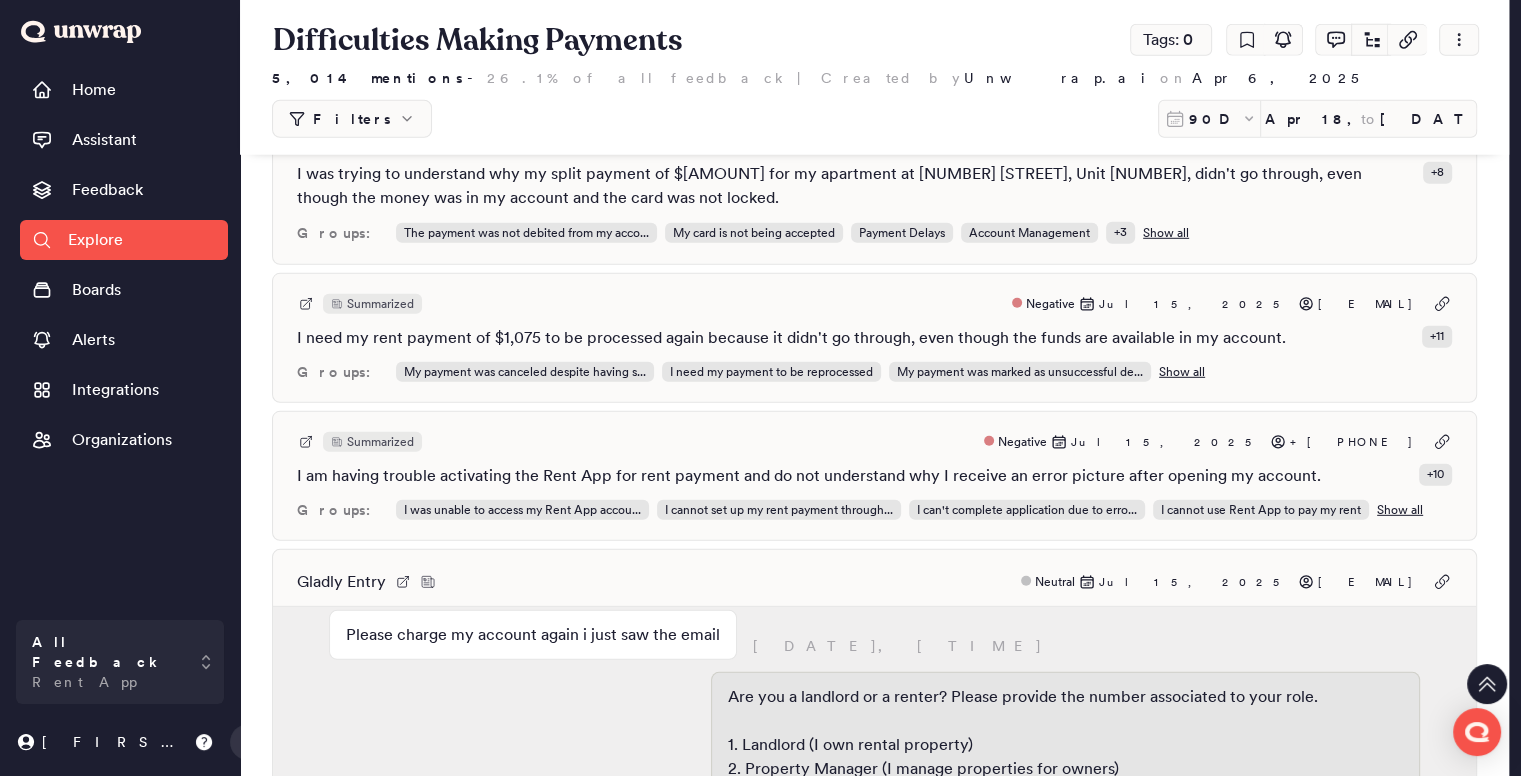 scroll, scrollTop: 0, scrollLeft: 0, axis: both 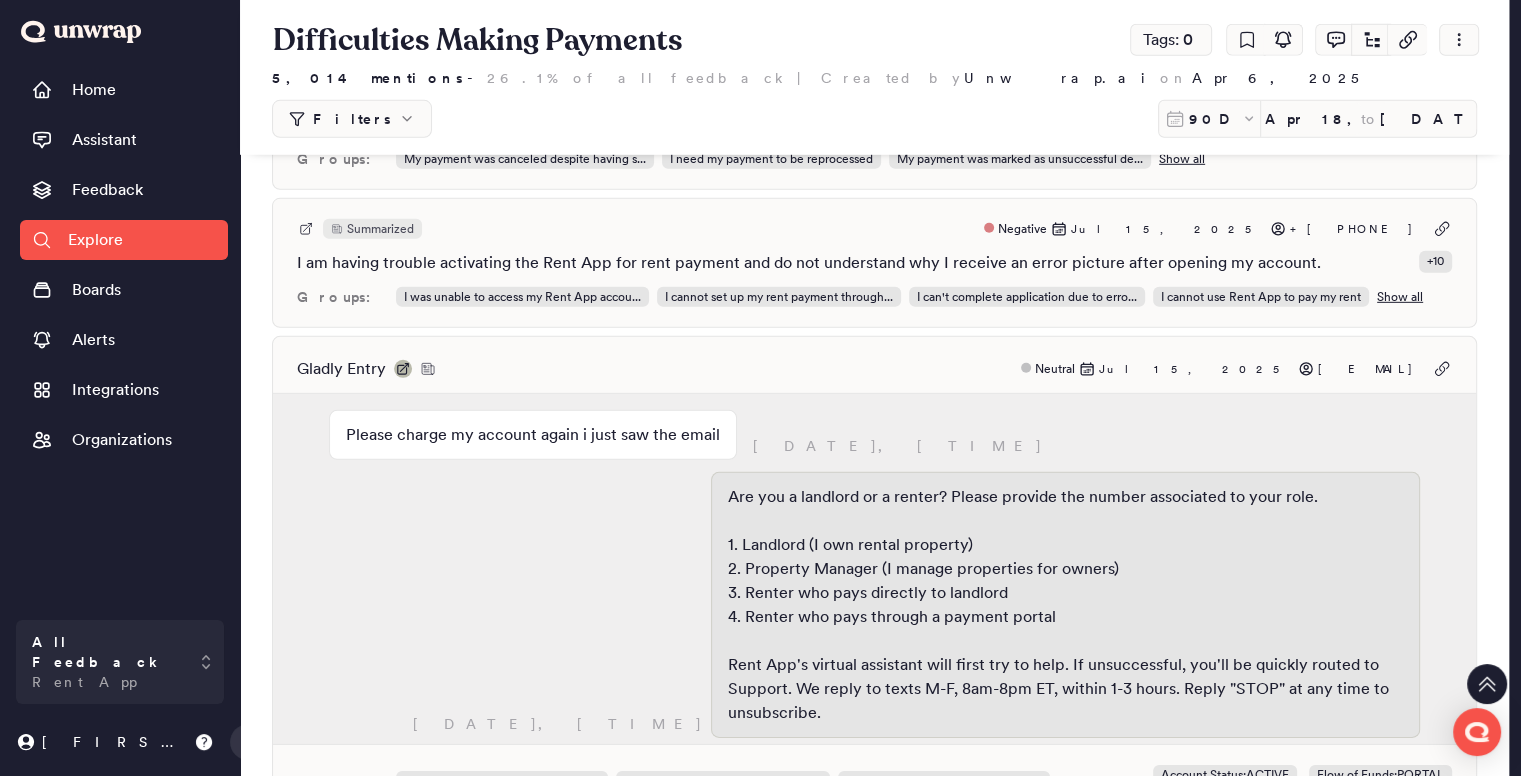 click 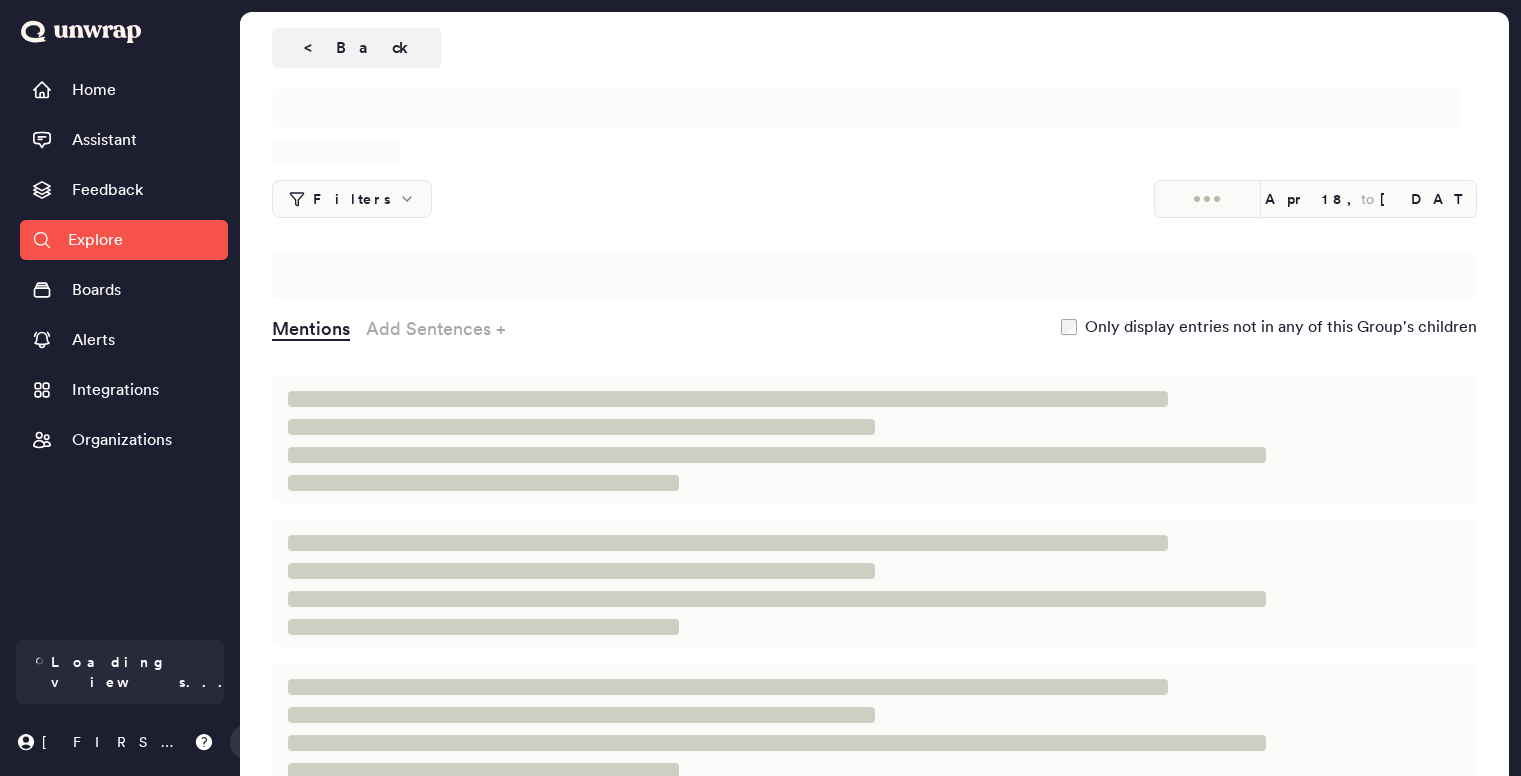 scroll, scrollTop: 0, scrollLeft: 0, axis: both 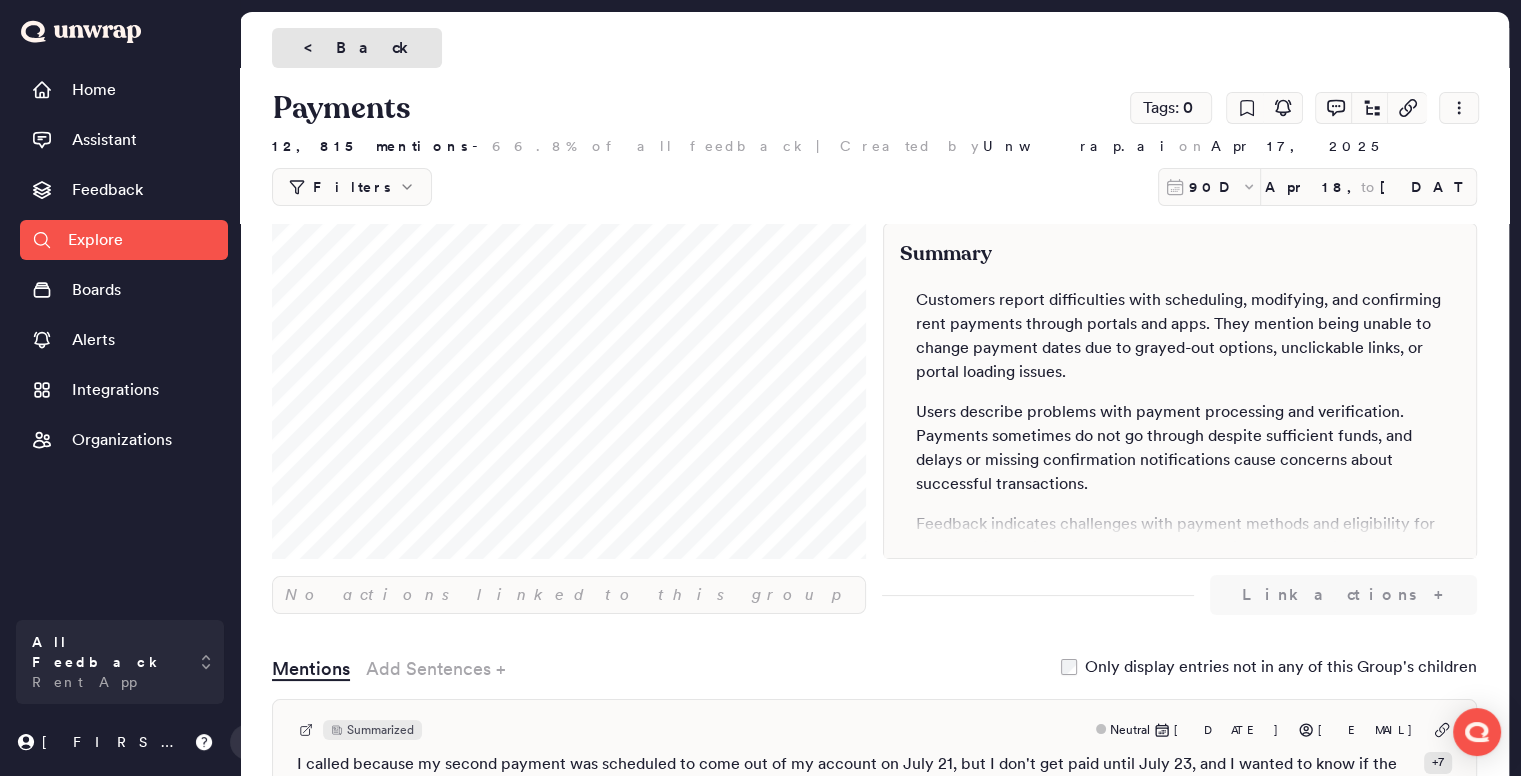 click on "< Back" at bounding box center (357, 48) 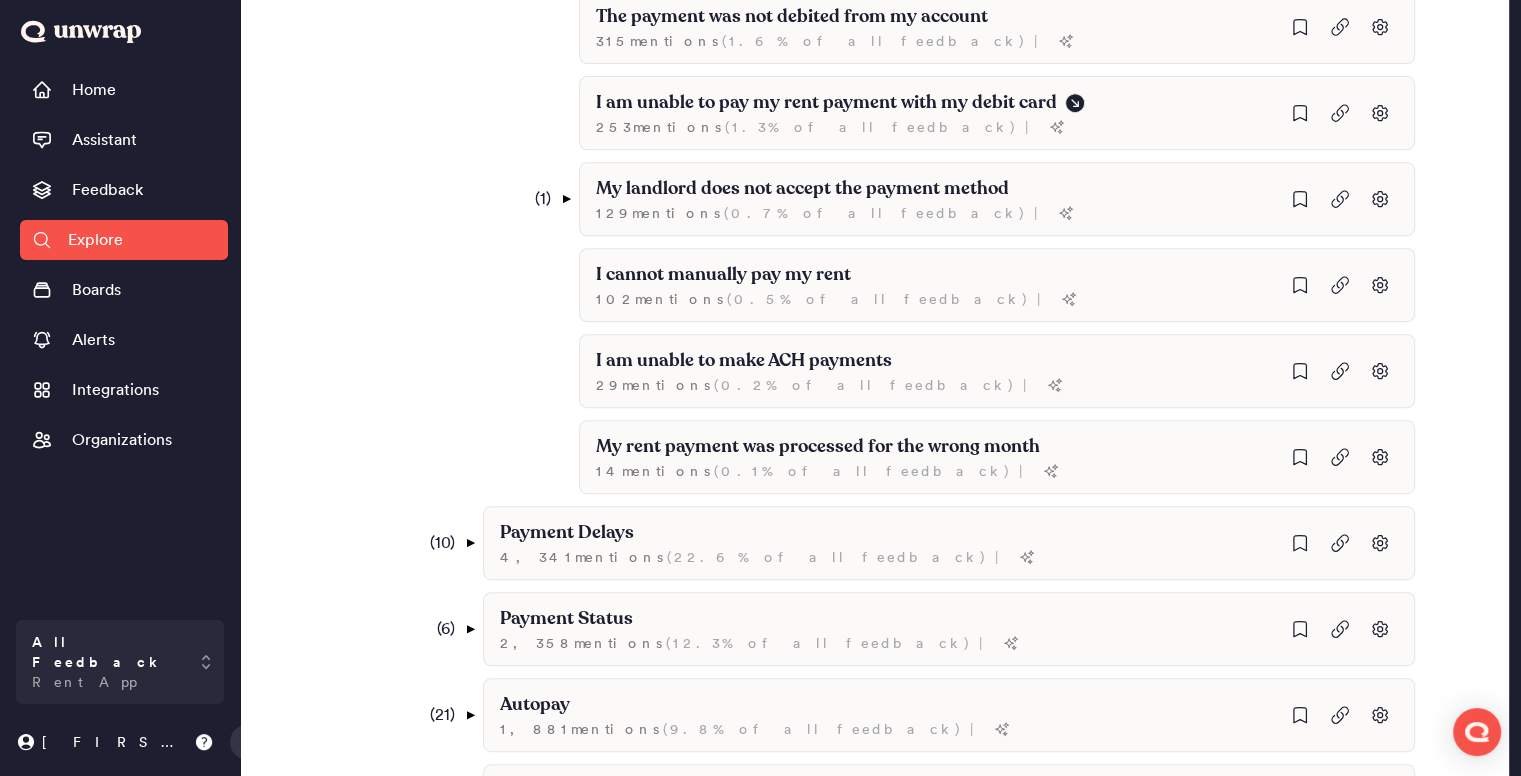 scroll, scrollTop: 865, scrollLeft: 0, axis: vertical 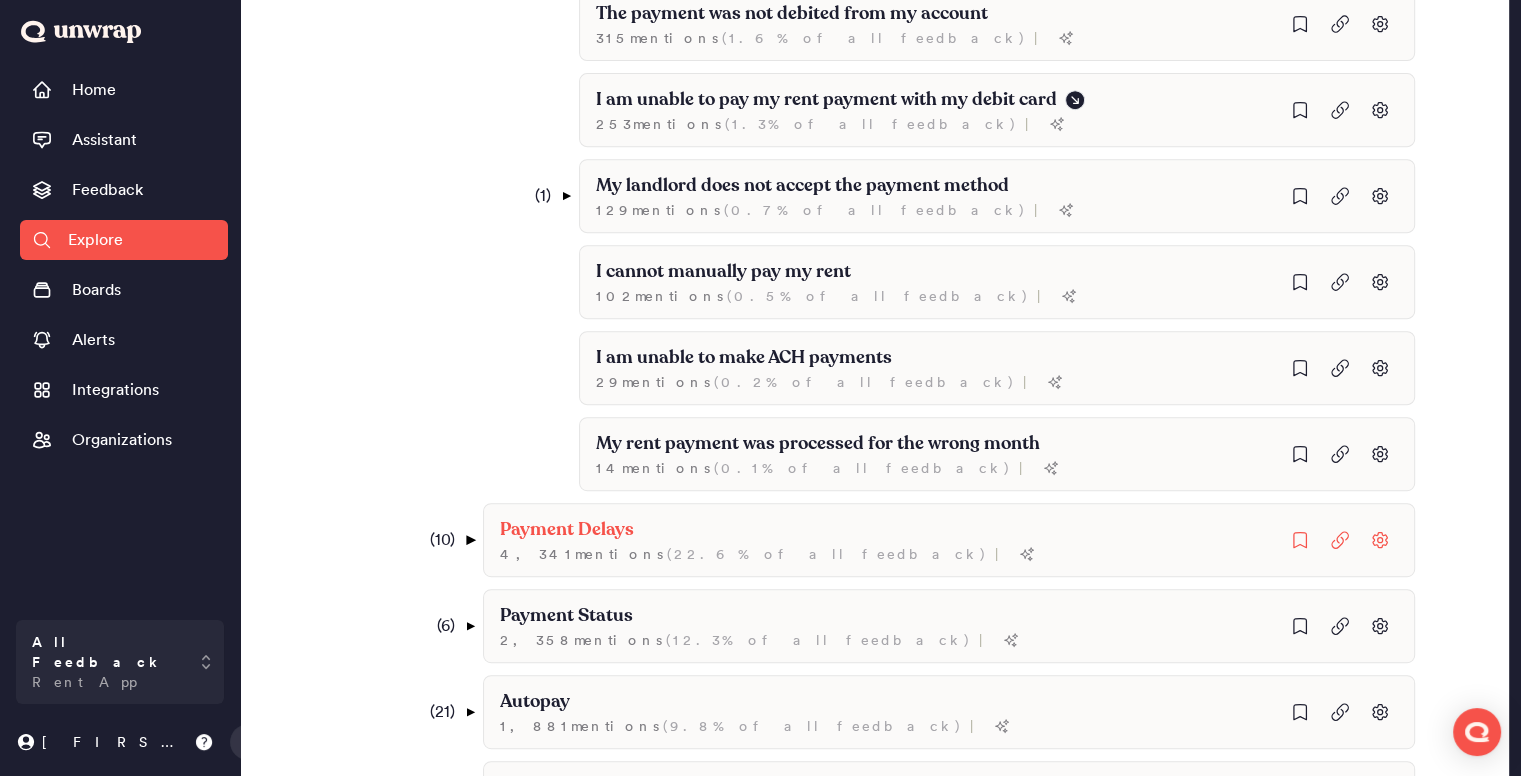 click on "▼" at bounding box center [469, 540] 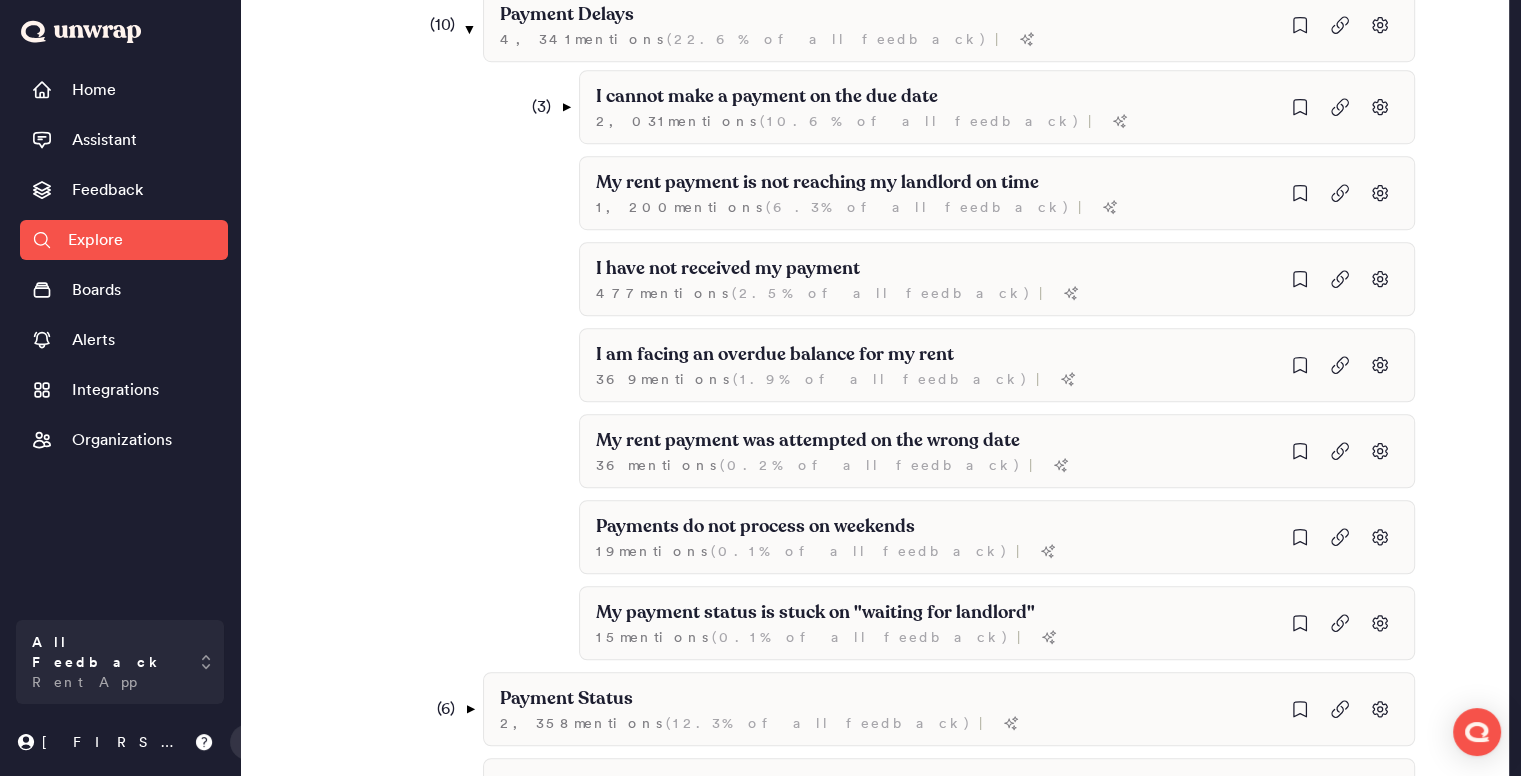 scroll, scrollTop: 1384, scrollLeft: 0, axis: vertical 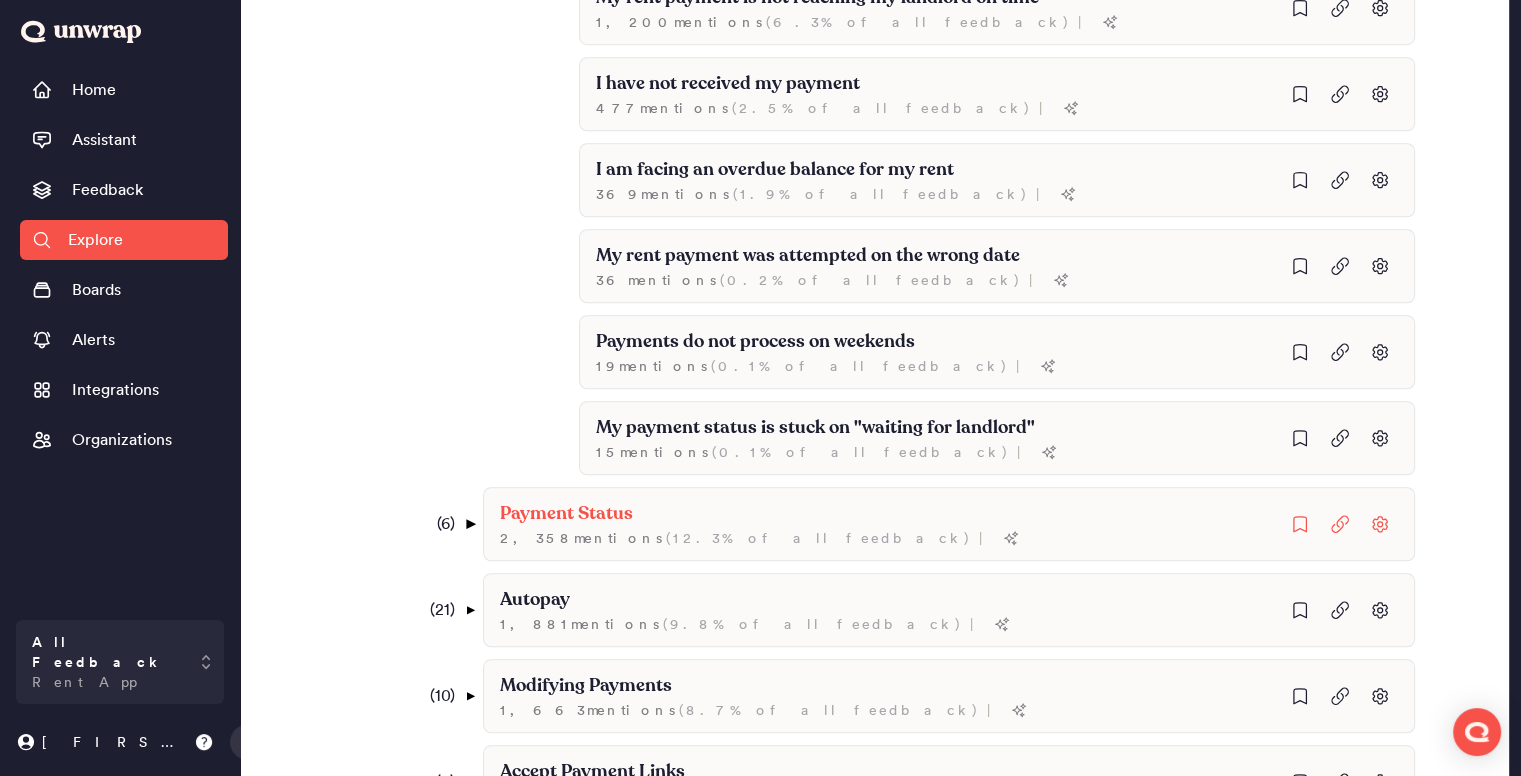 click on "▼" at bounding box center [469, 524] 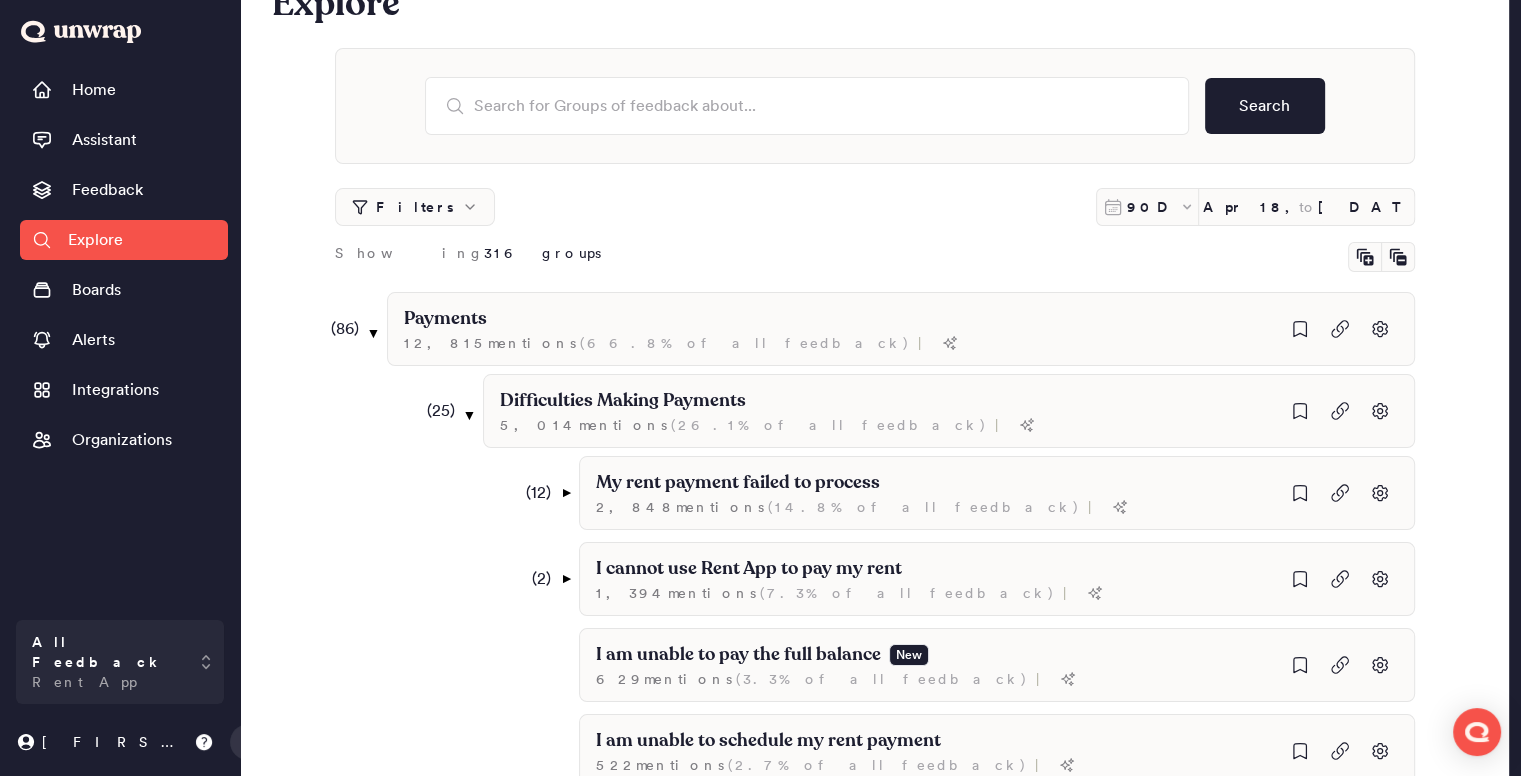 scroll, scrollTop: 17, scrollLeft: 0, axis: vertical 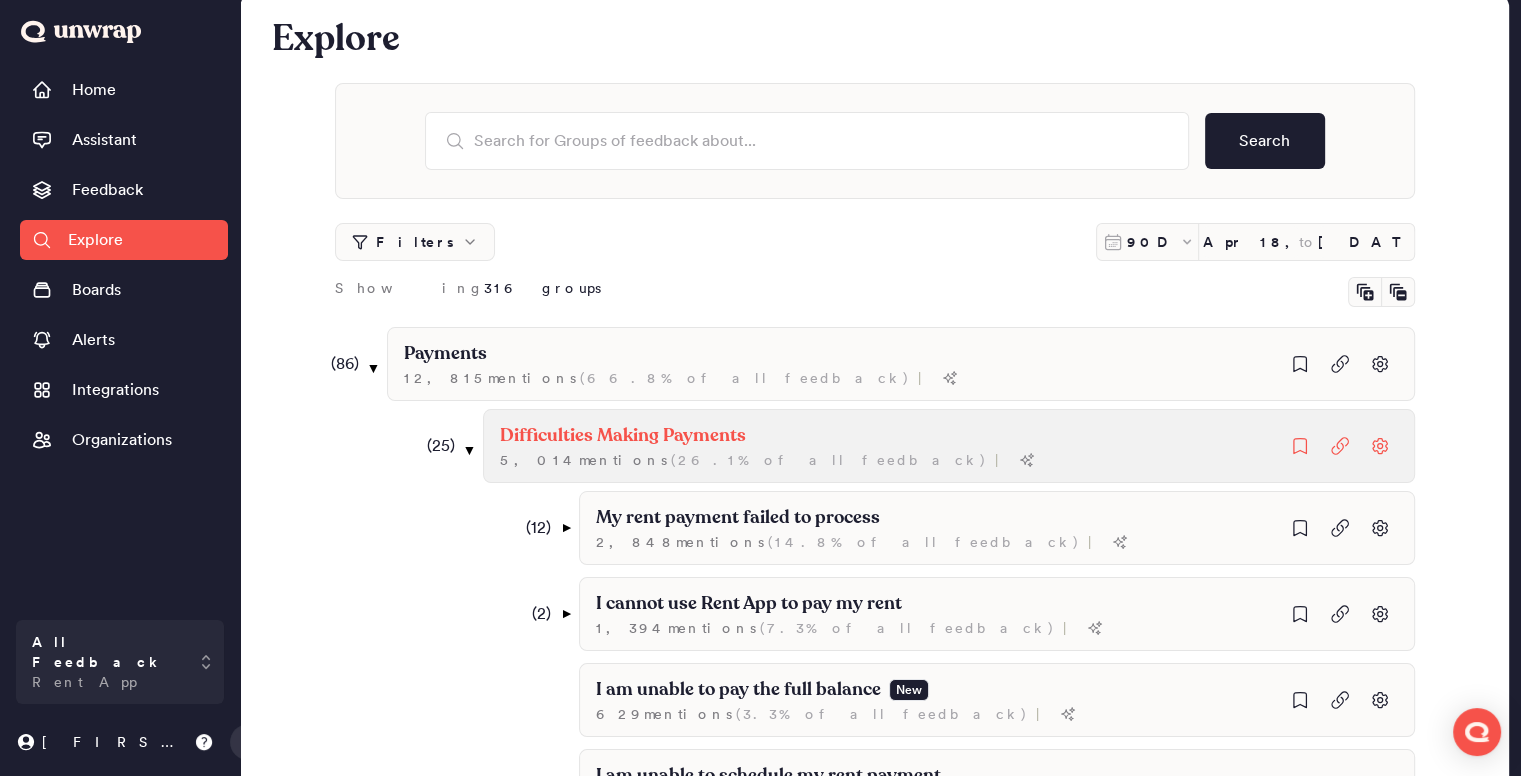 click on "Difficulties Making Payments" at bounding box center [623, 436] 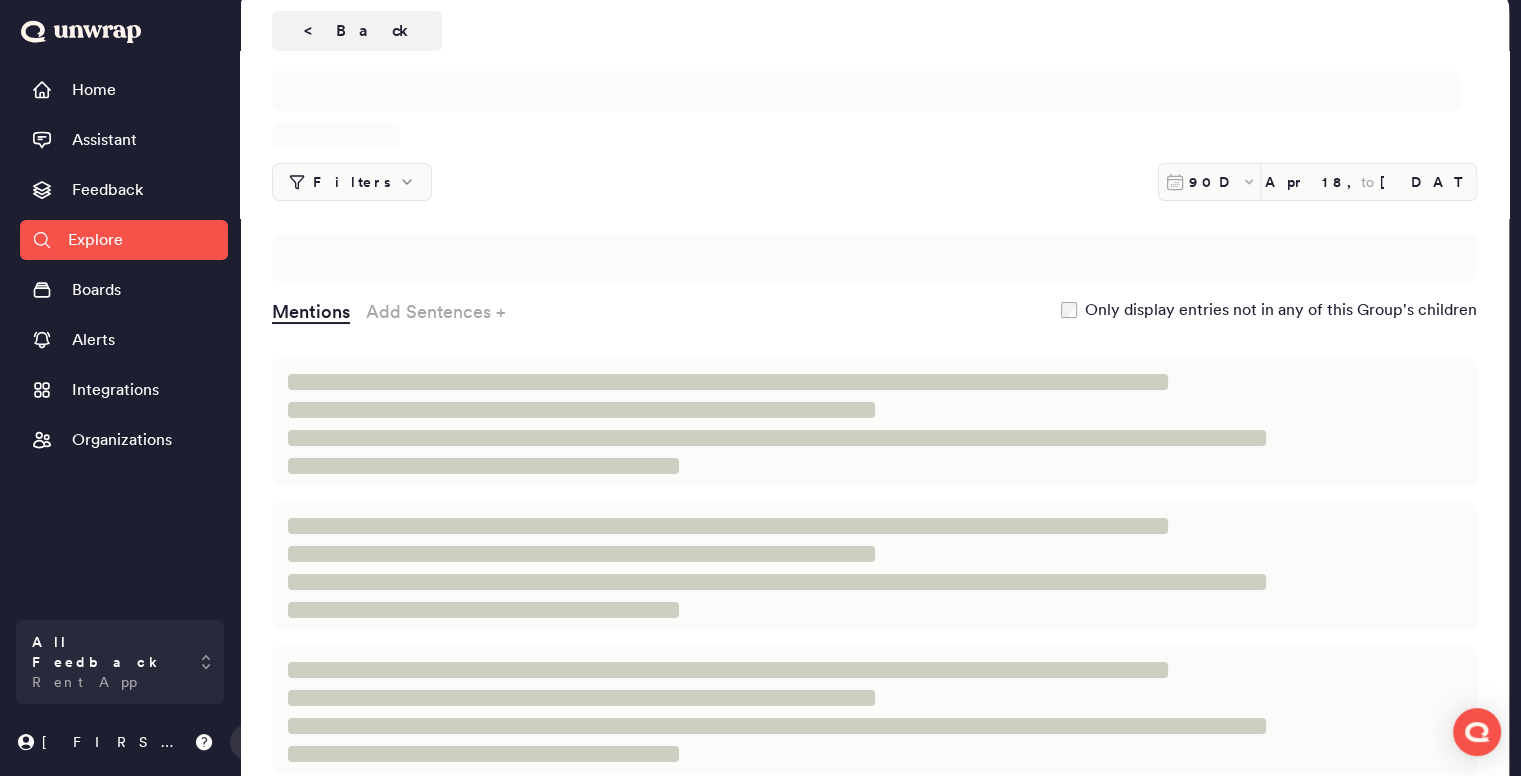scroll, scrollTop: 0, scrollLeft: 0, axis: both 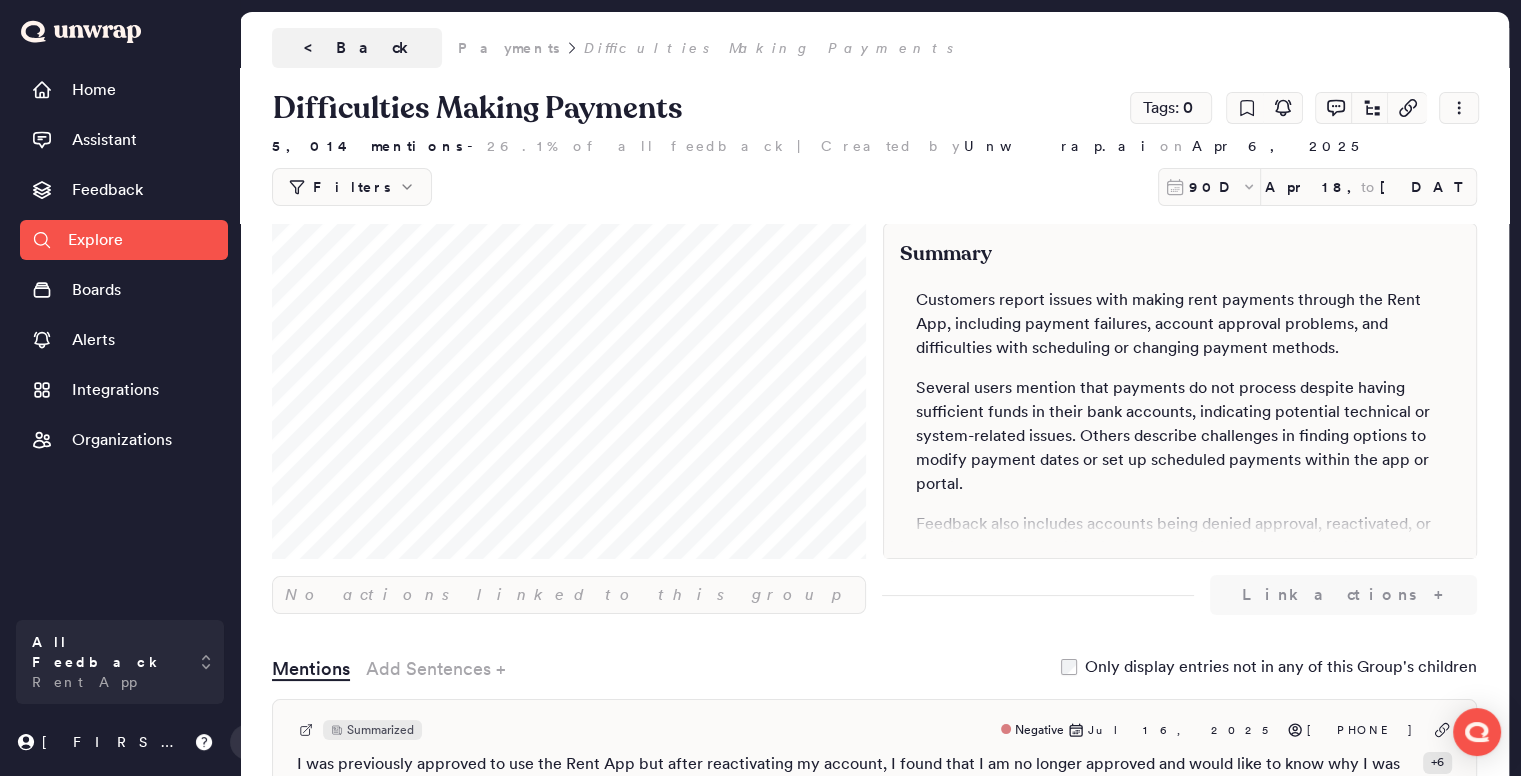 click on "Payments" at bounding box center (509, 48) 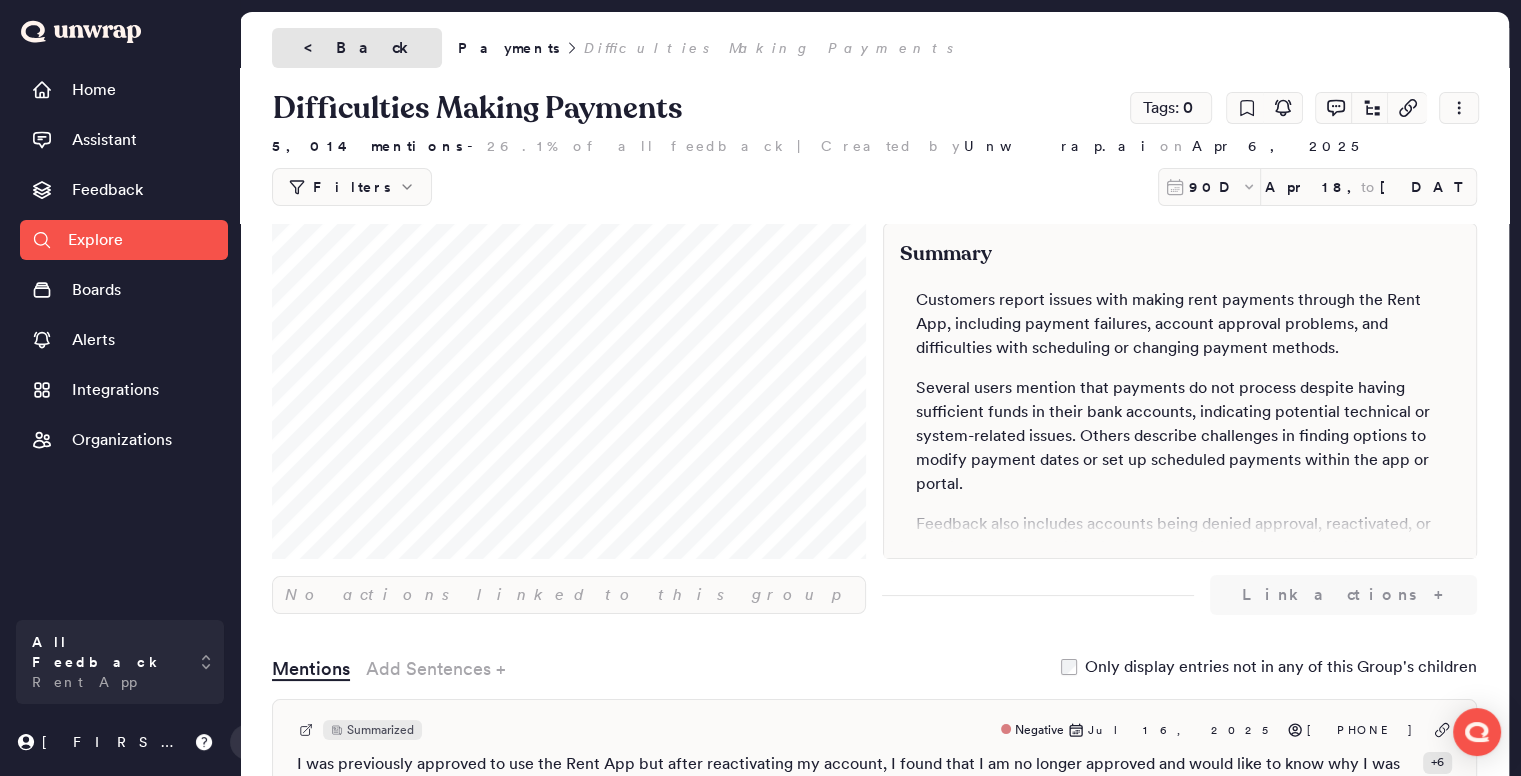 click on "< Back" at bounding box center (357, 48) 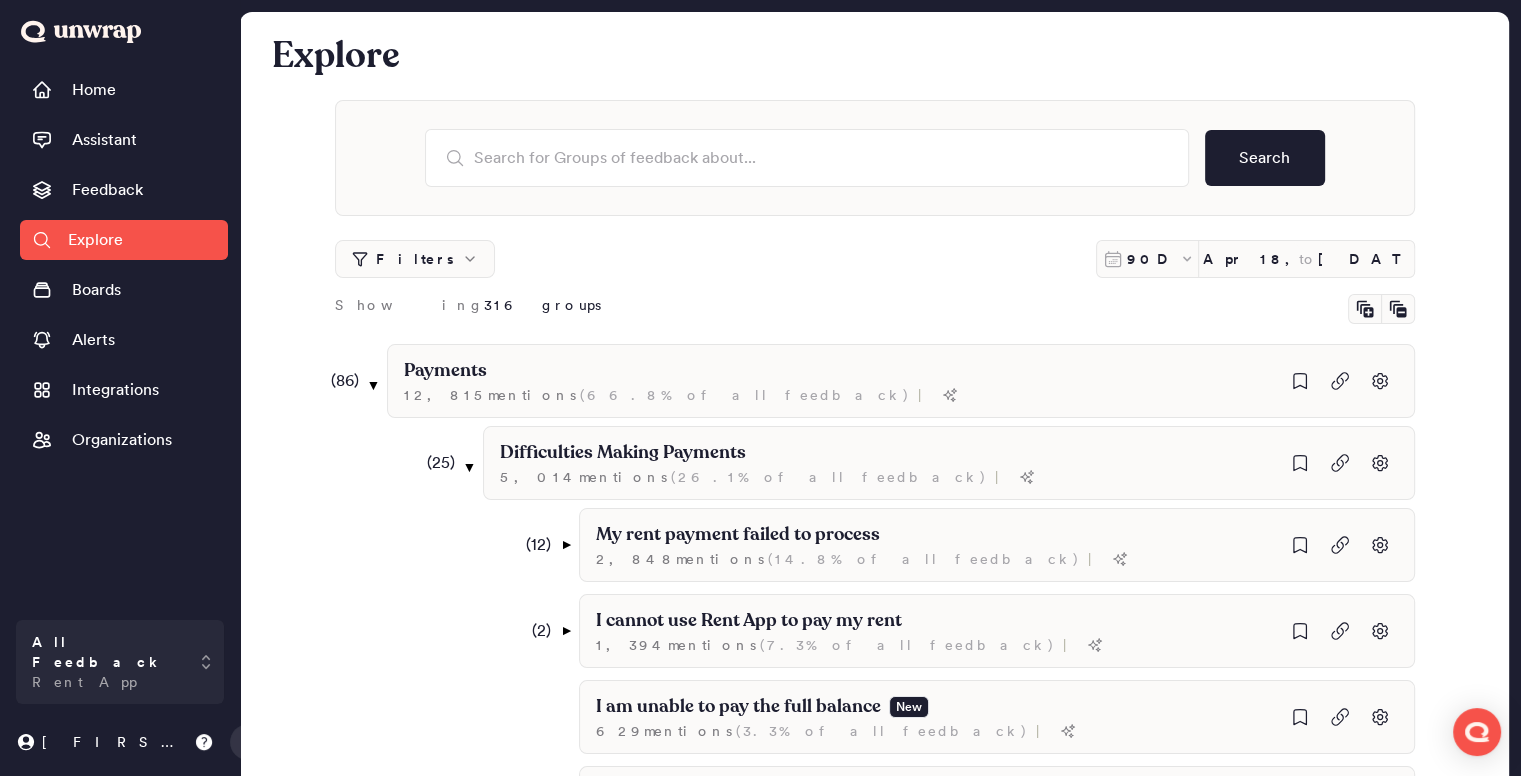 scroll, scrollTop: 16, scrollLeft: 0, axis: vertical 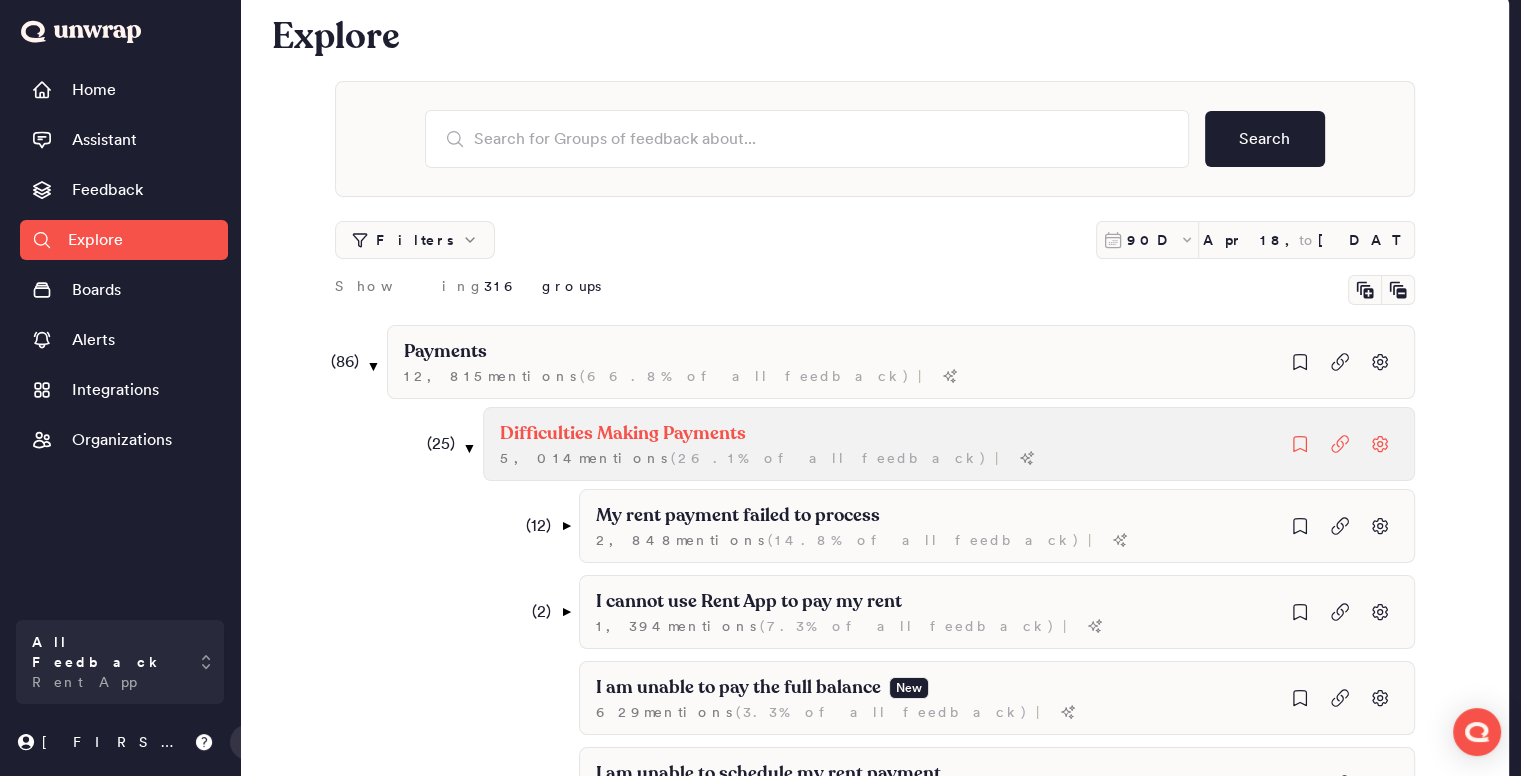 click on "Difficulties Making Payments" at bounding box center [623, 434] 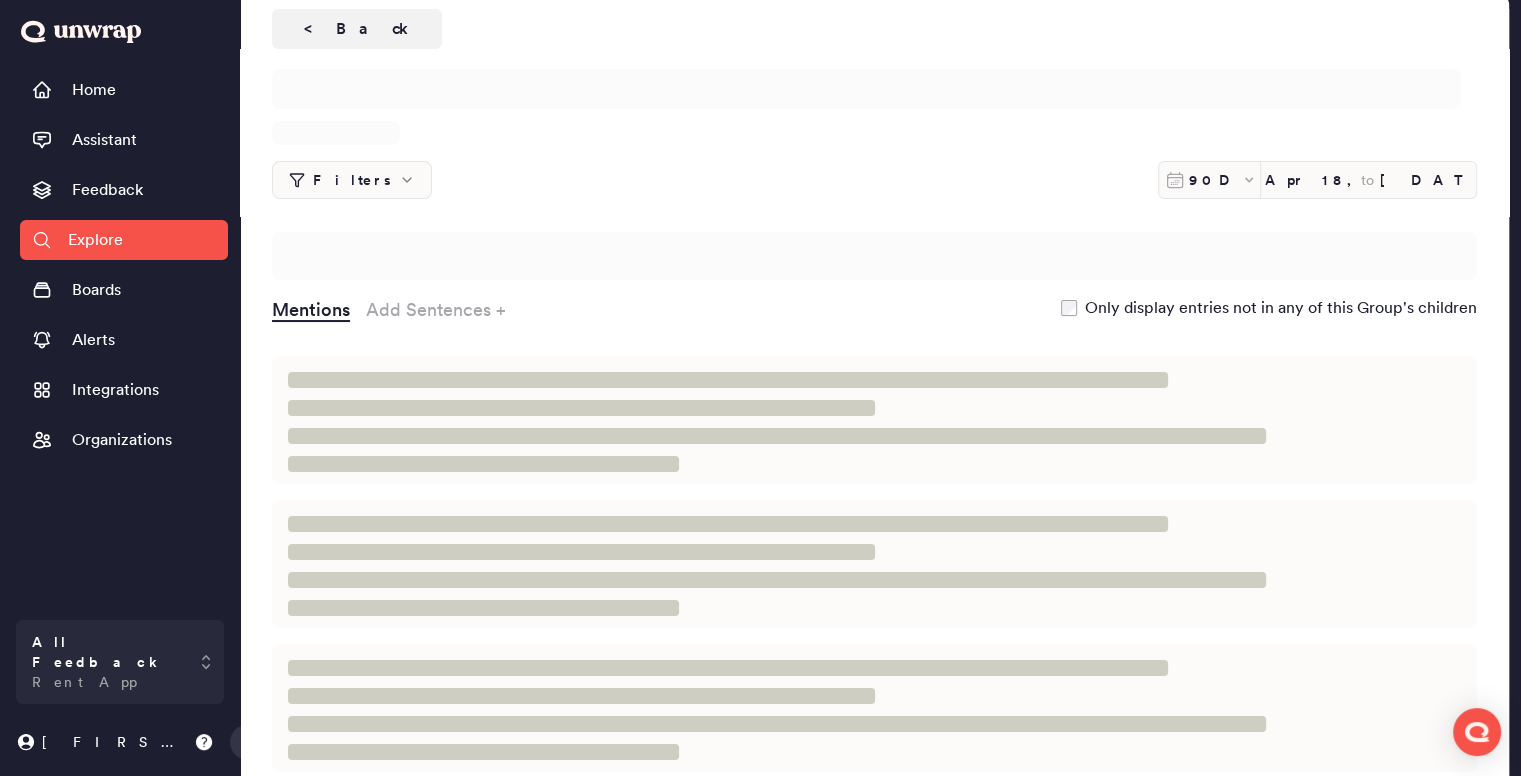 scroll, scrollTop: 0, scrollLeft: 0, axis: both 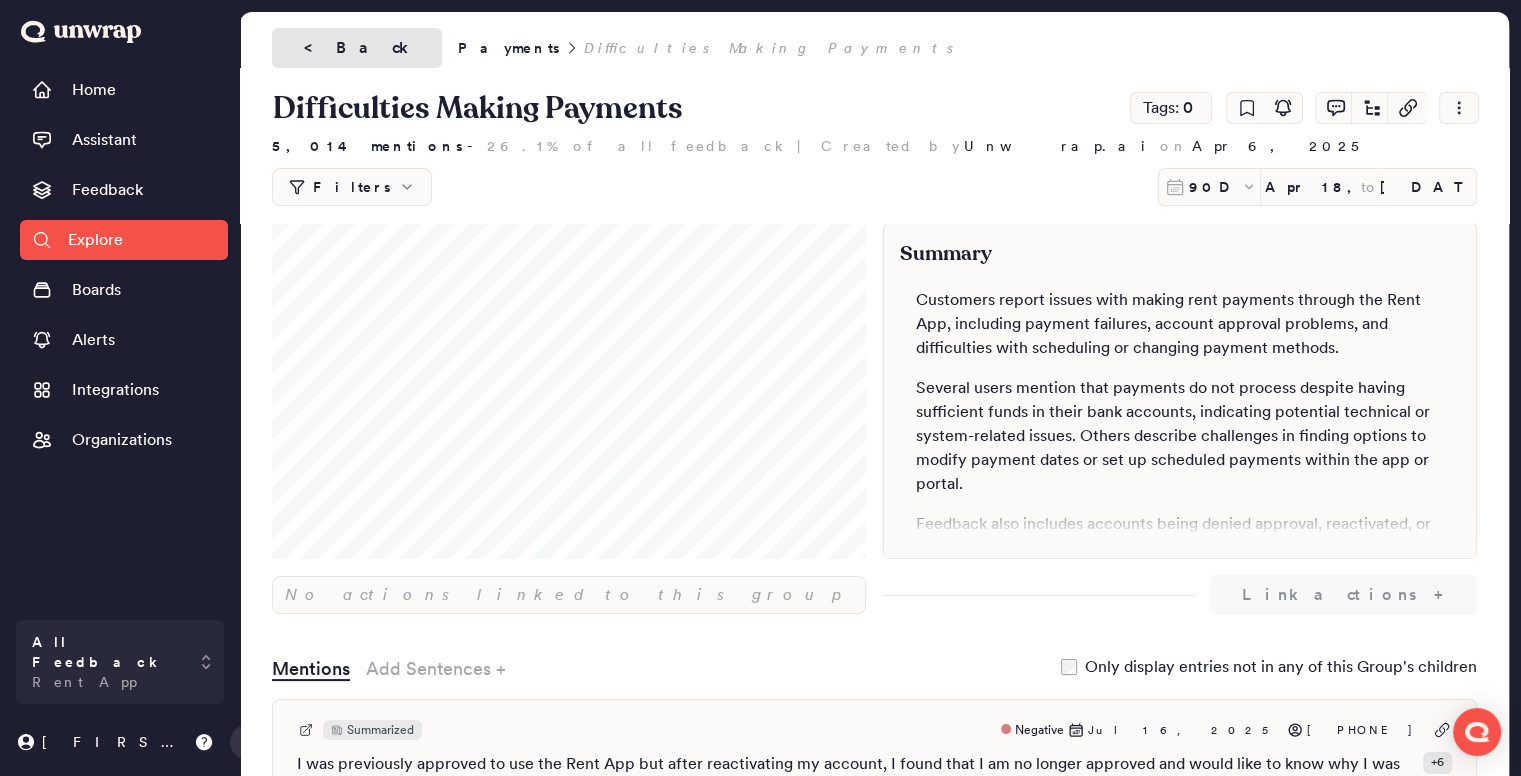 click on "< Back" at bounding box center [357, 48] 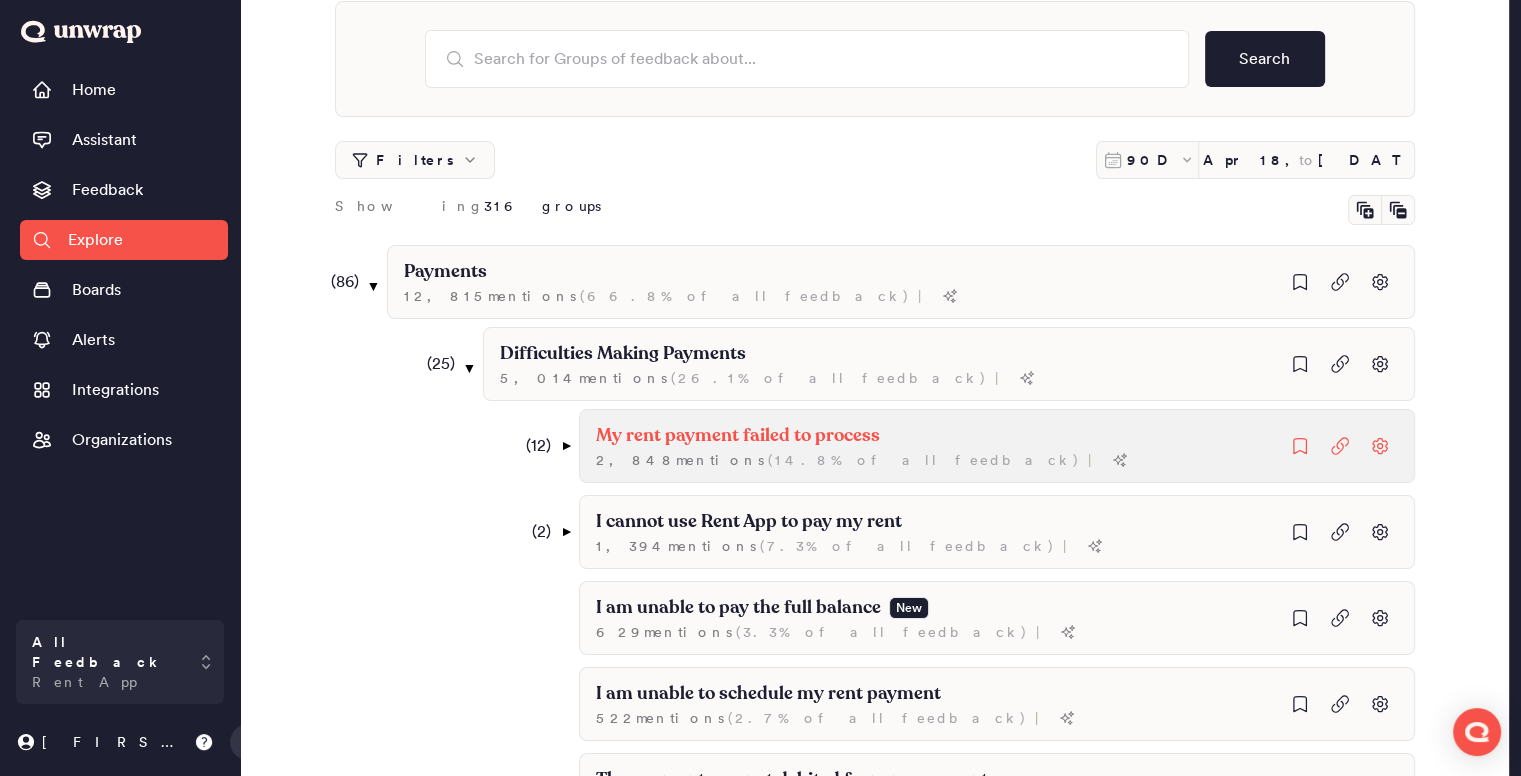 scroll, scrollTop: 100, scrollLeft: 0, axis: vertical 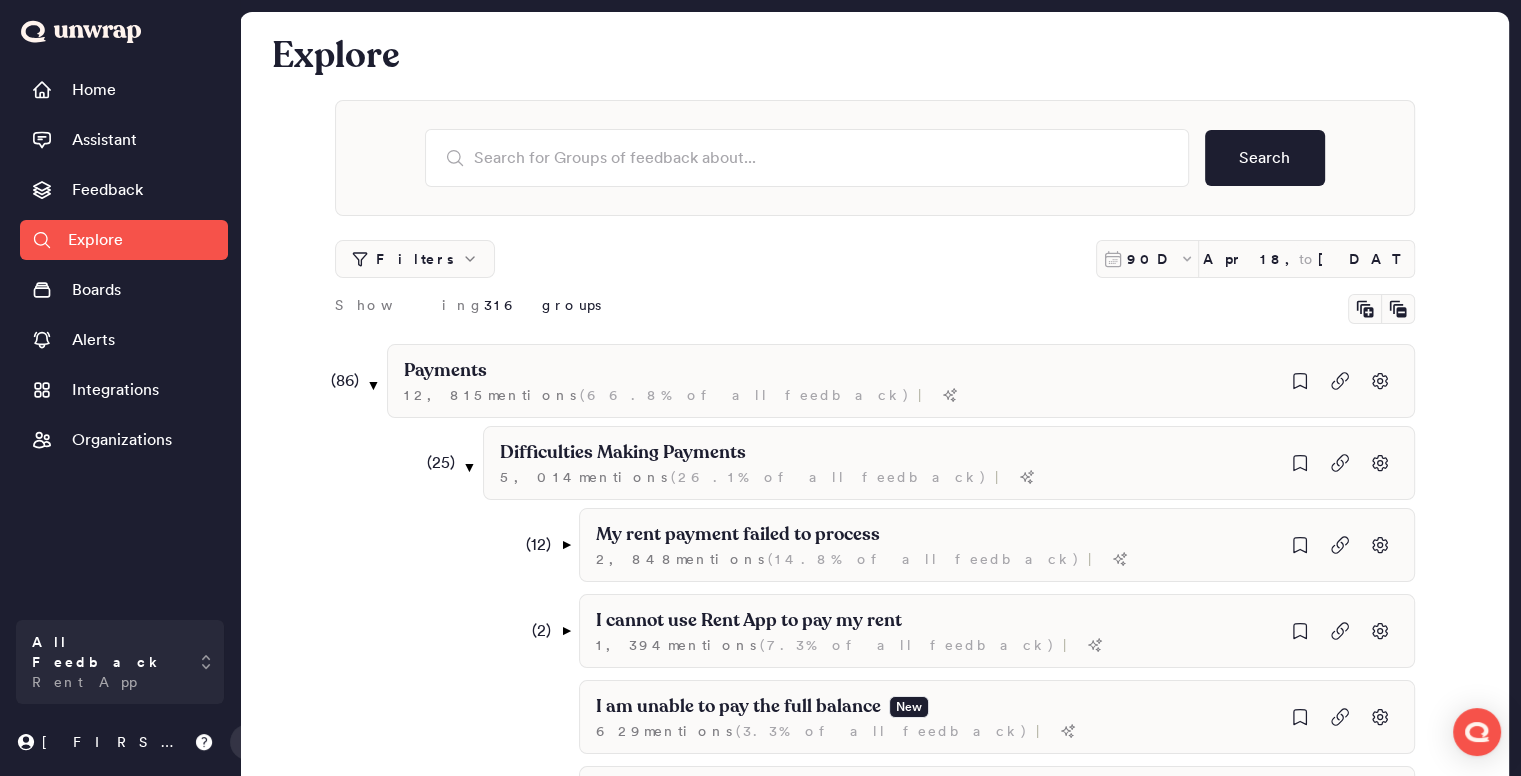 click on "Explore" at bounding box center [124, 240] 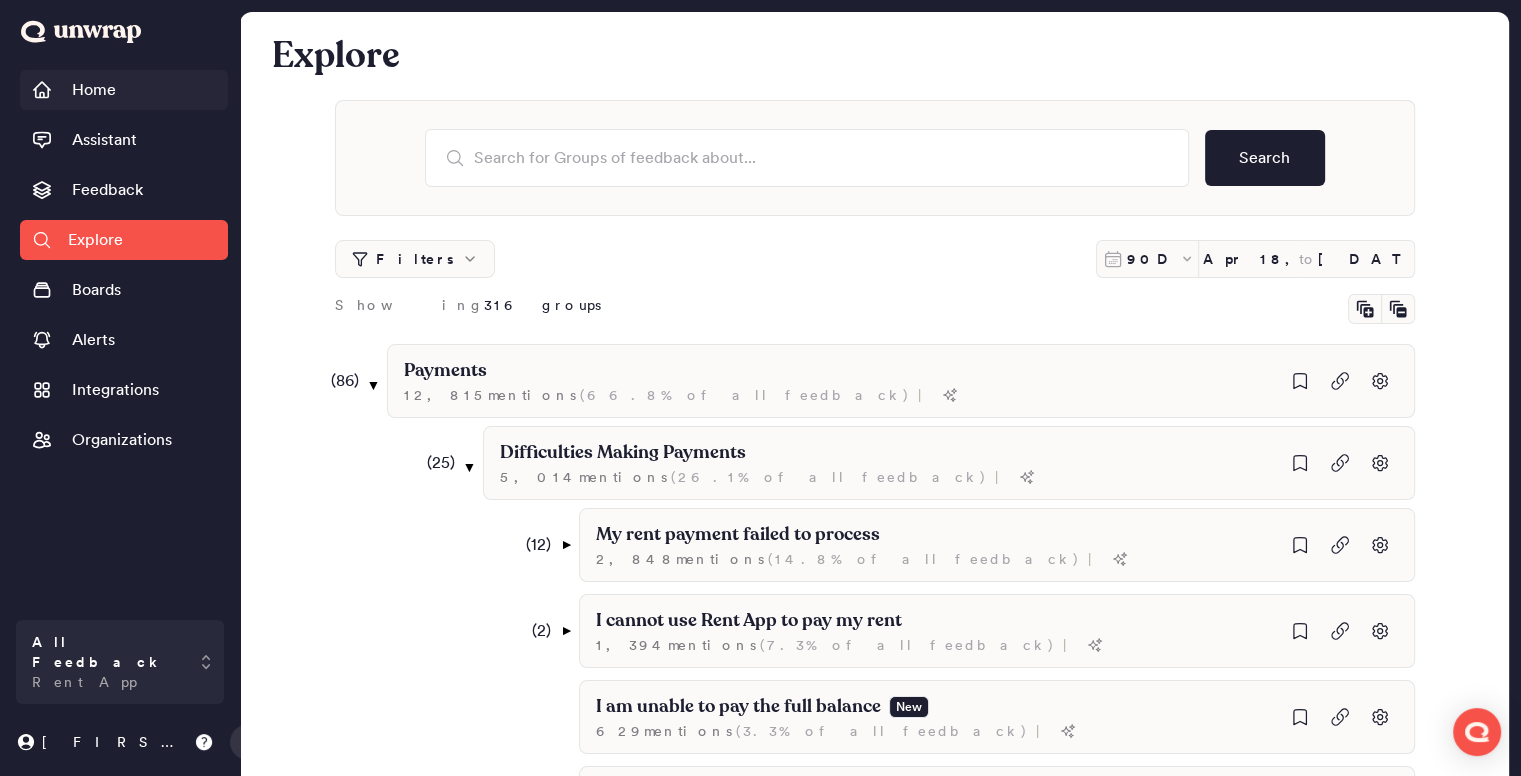 click on "Home" at bounding box center [94, 90] 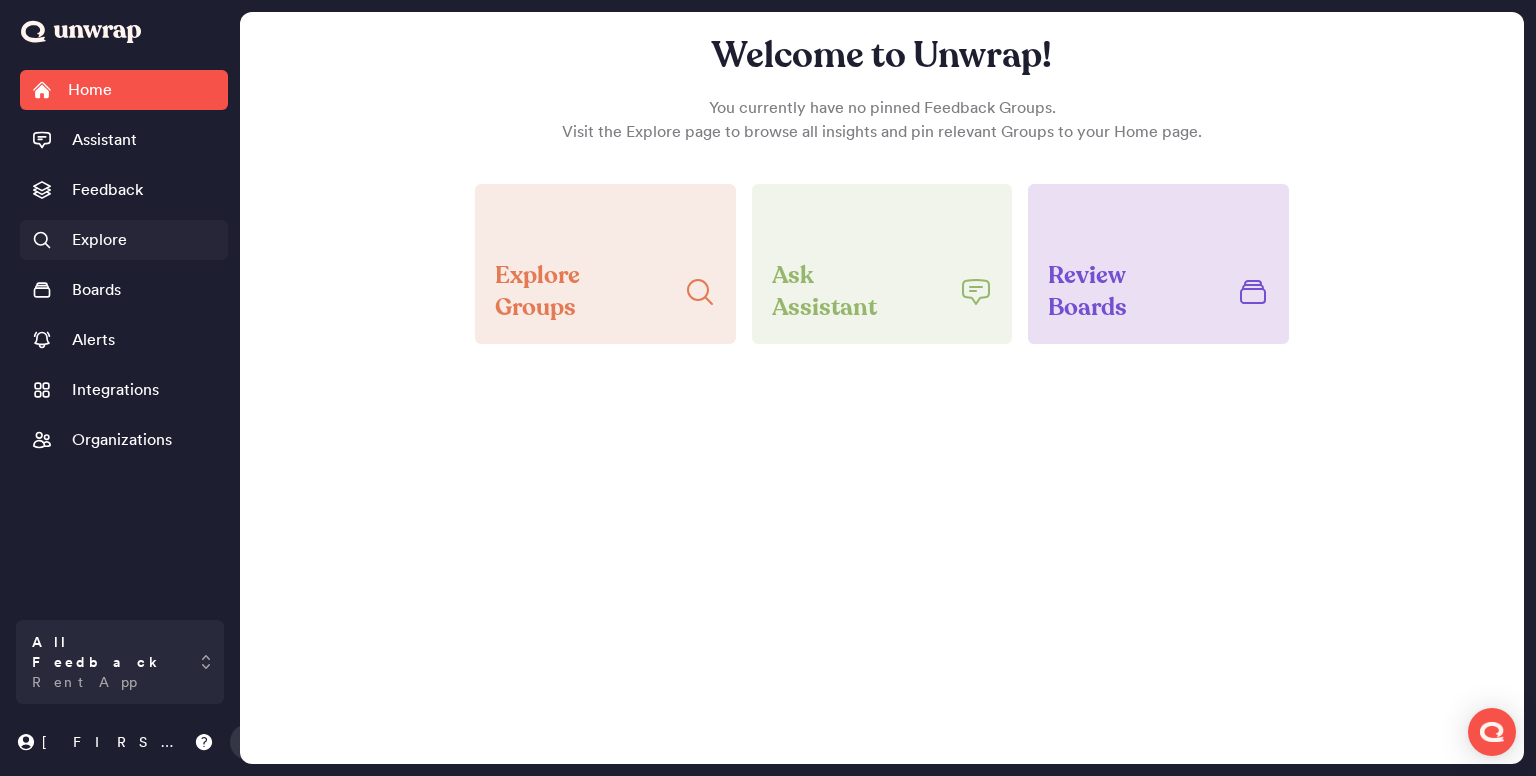 click on "Explore" at bounding box center [99, 240] 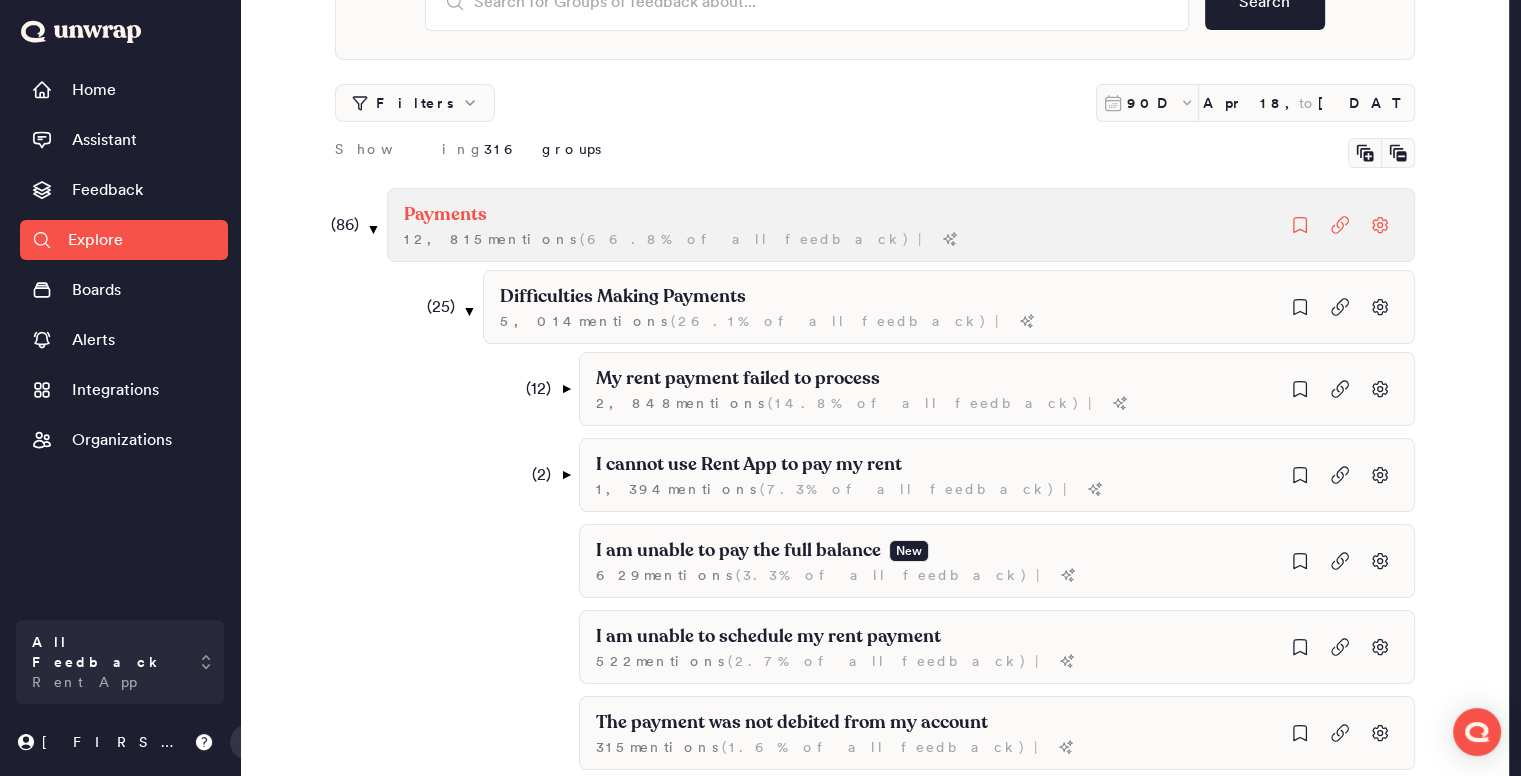 scroll, scrollTop: 164, scrollLeft: 0, axis: vertical 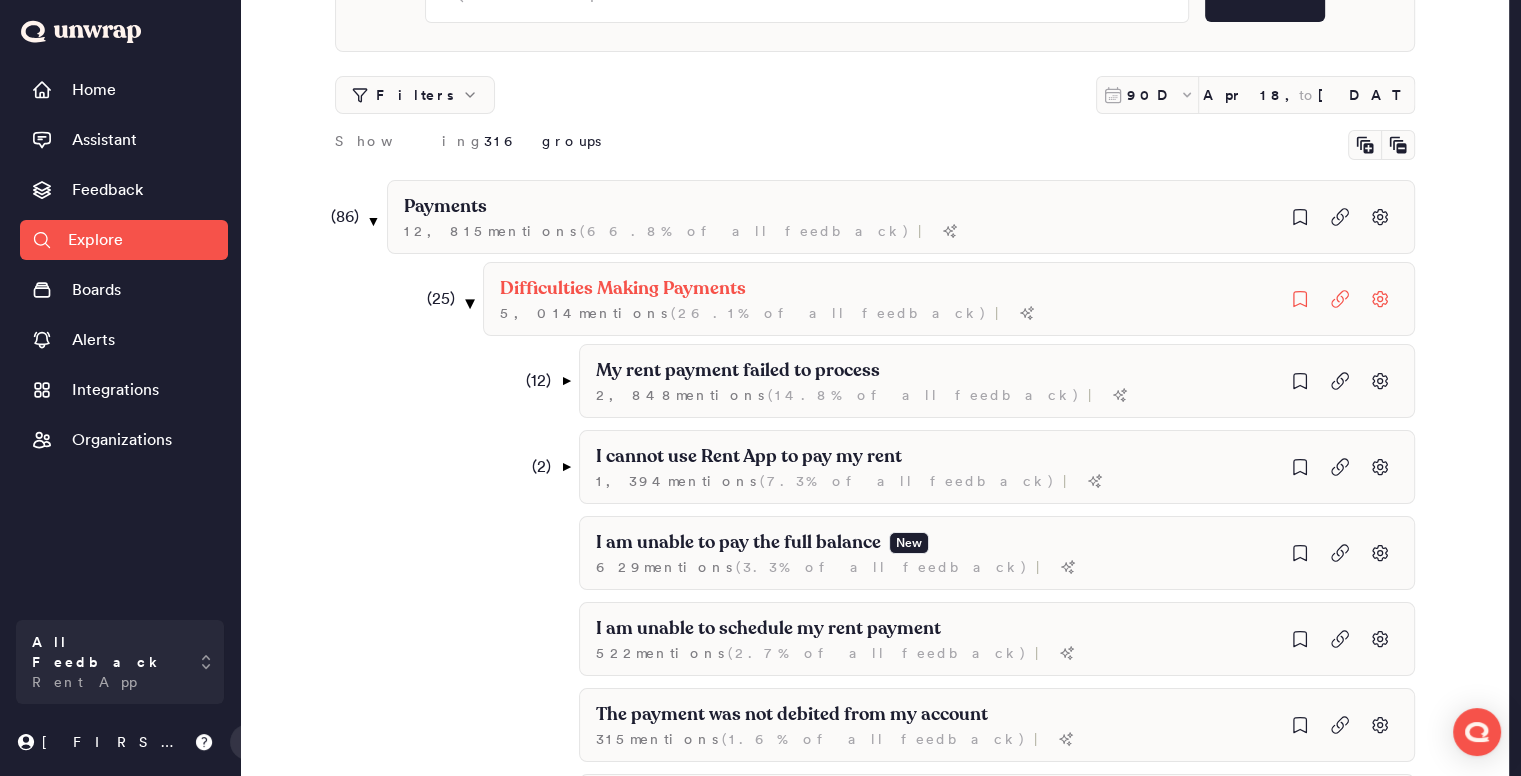 click on "▼" at bounding box center (469, 303) 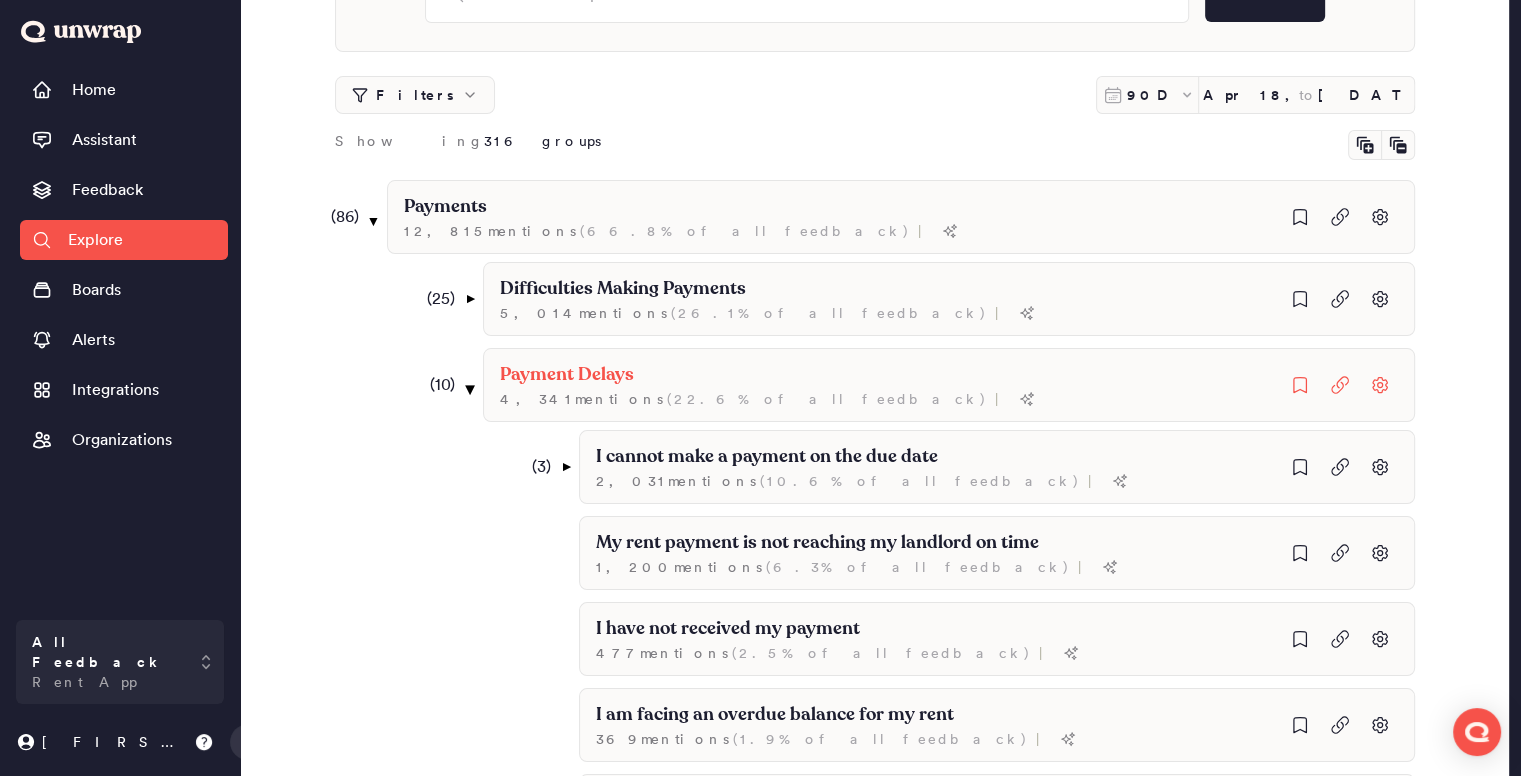click on "▼" at bounding box center (469, 389) 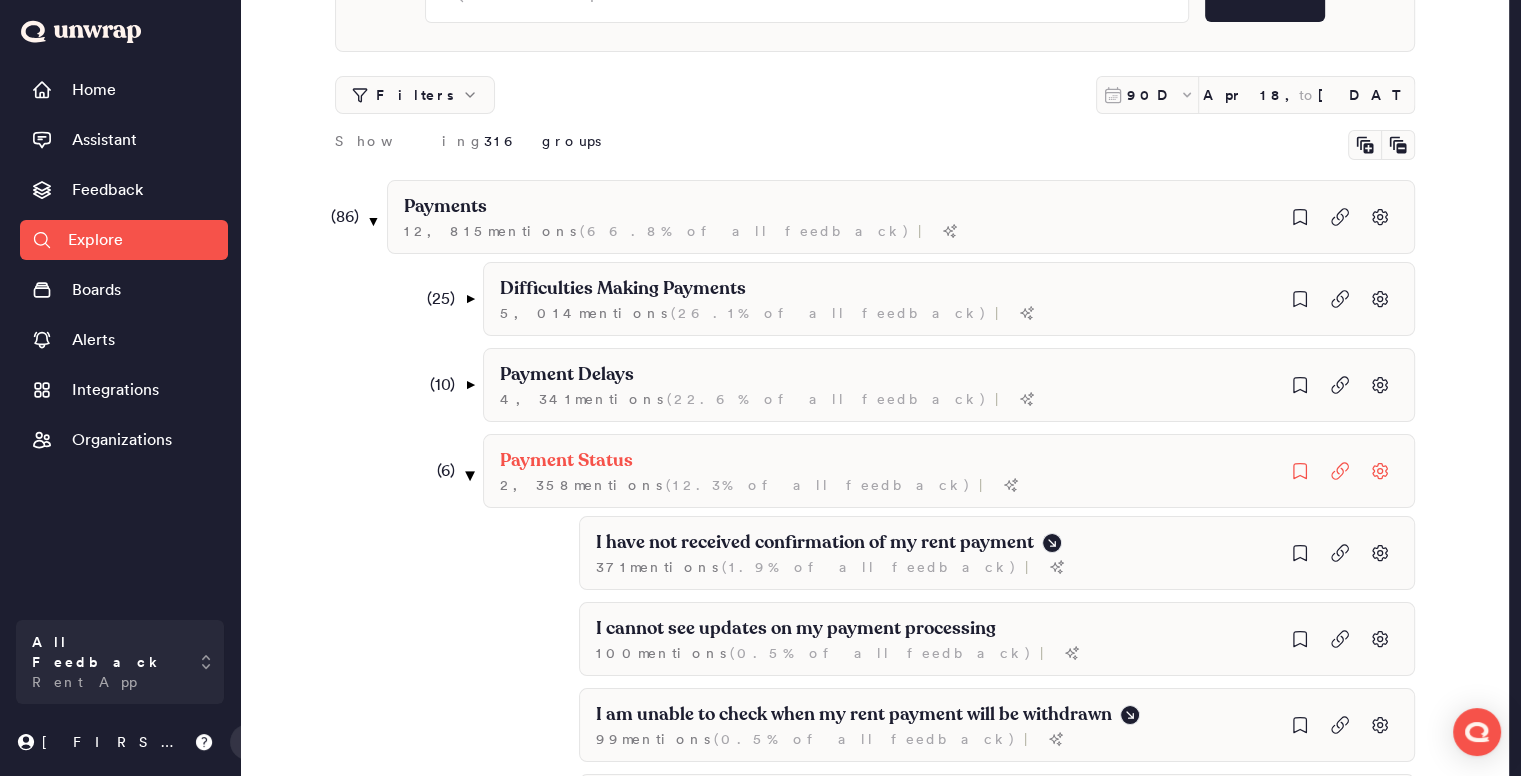 click on "▼" at bounding box center (469, 475) 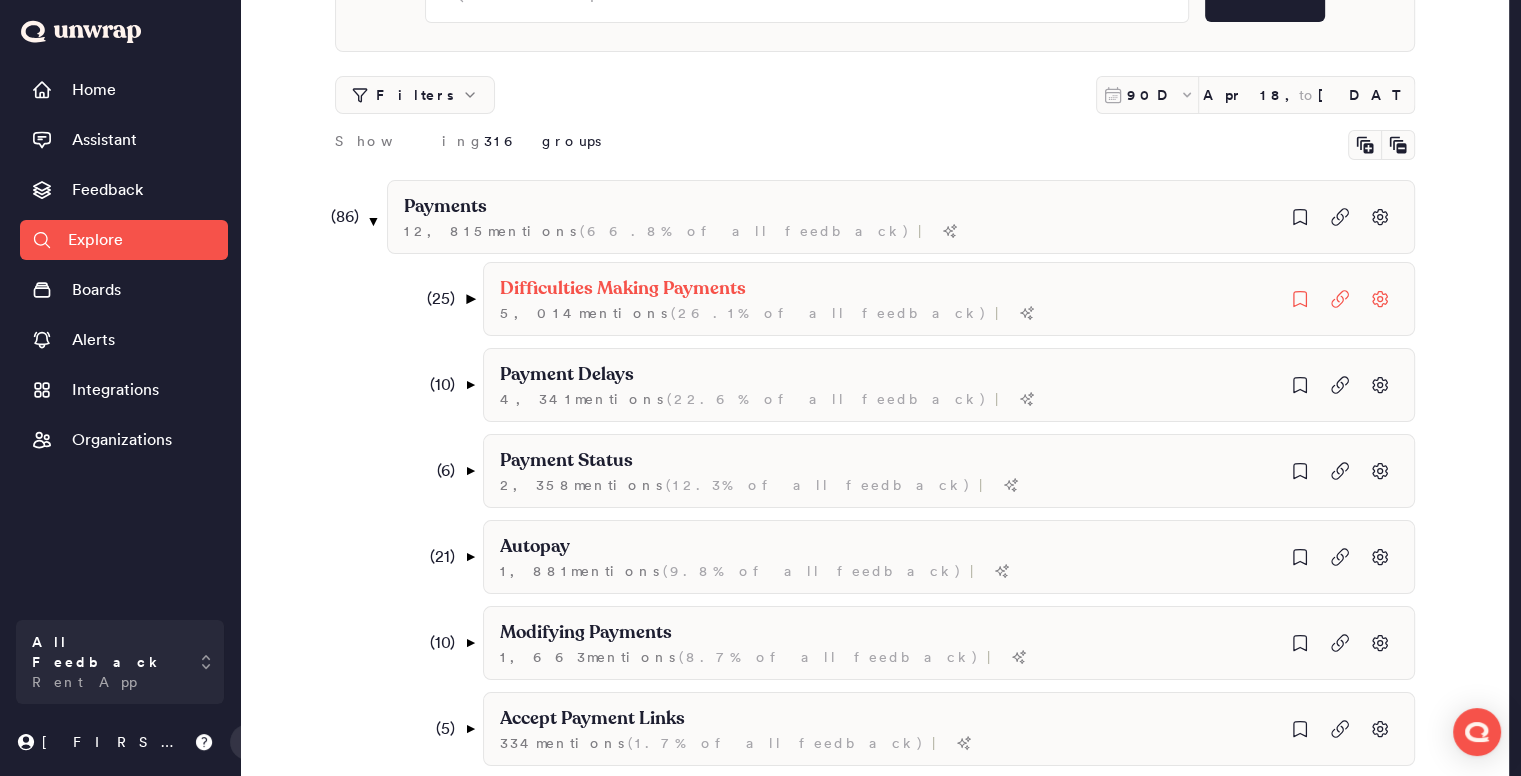 click on "▼" at bounding box center (469, 299) 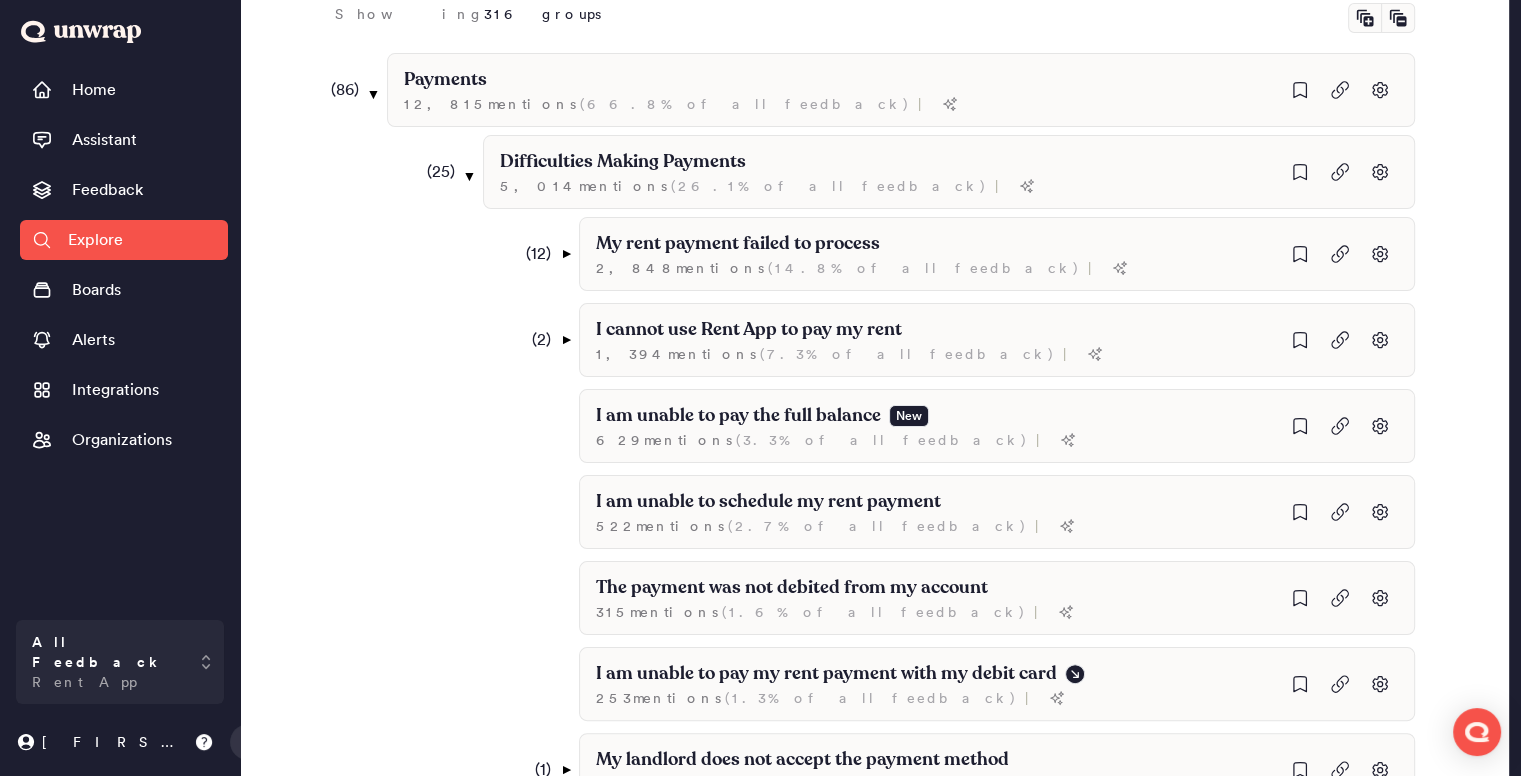 scroll, scrollTop: 300, scrollLeft: 0, axis: vertical 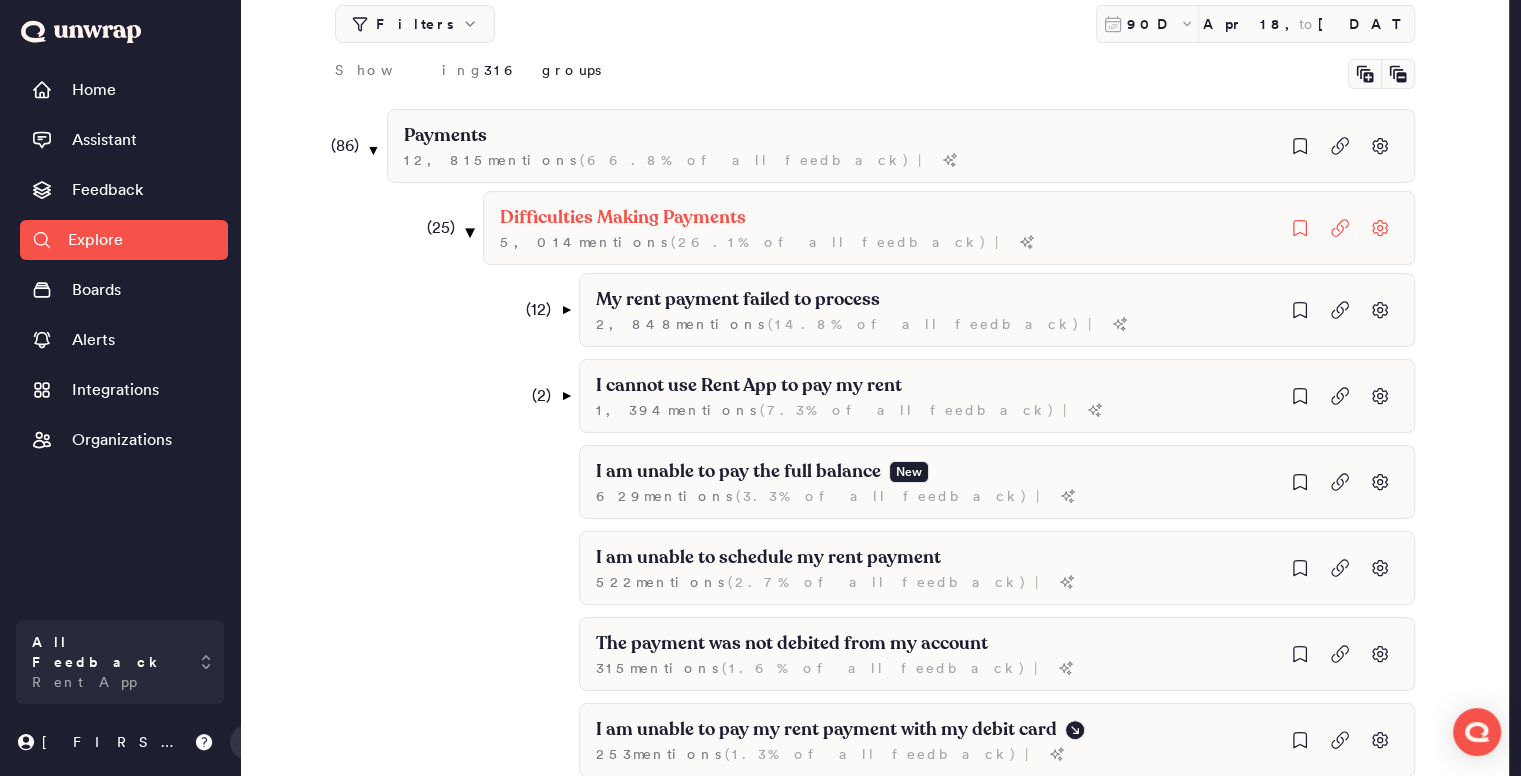click on "▼" at bounding box center [469, 232] 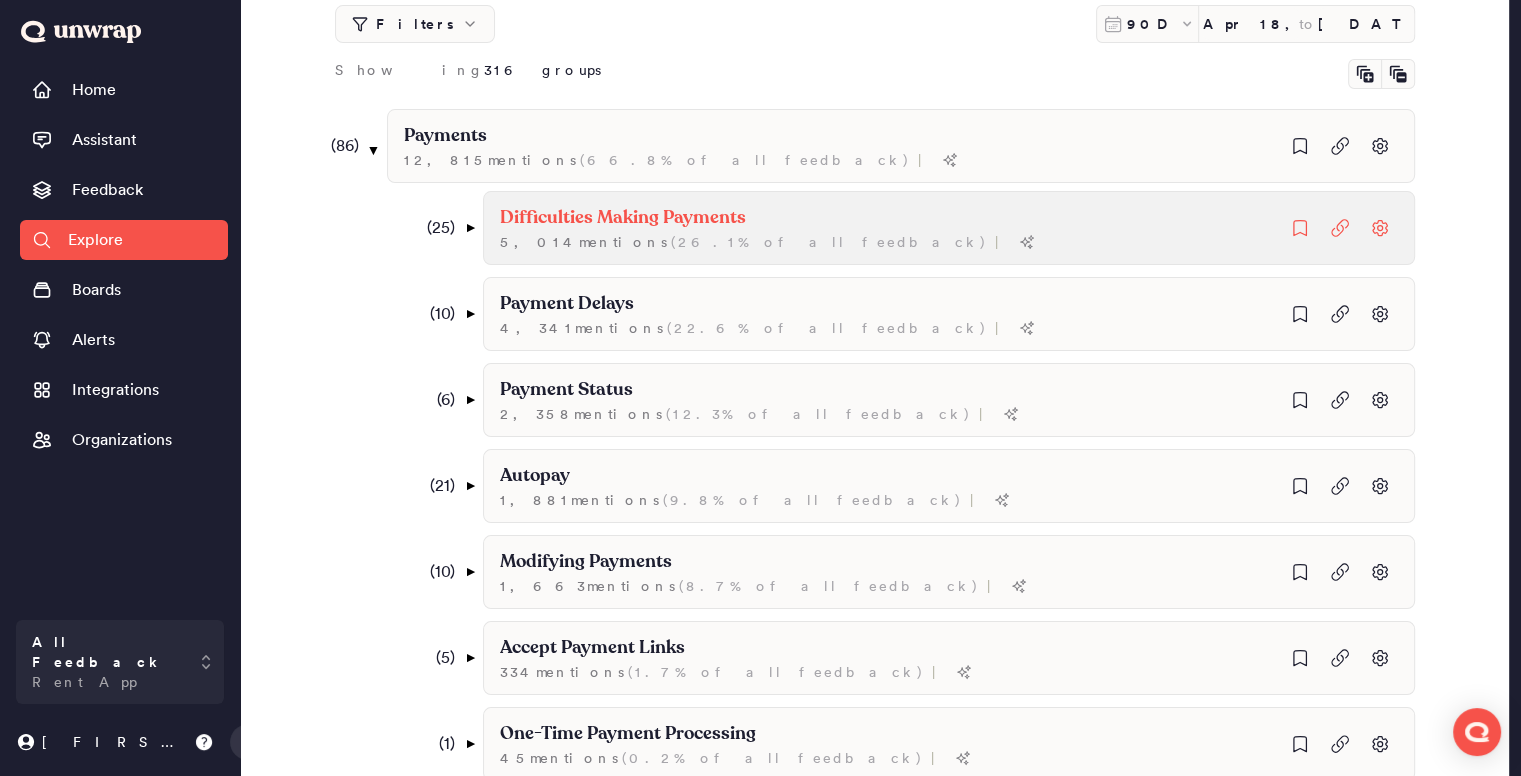 click on "Difficulties Making Payments" at bounding box center [623, 218] 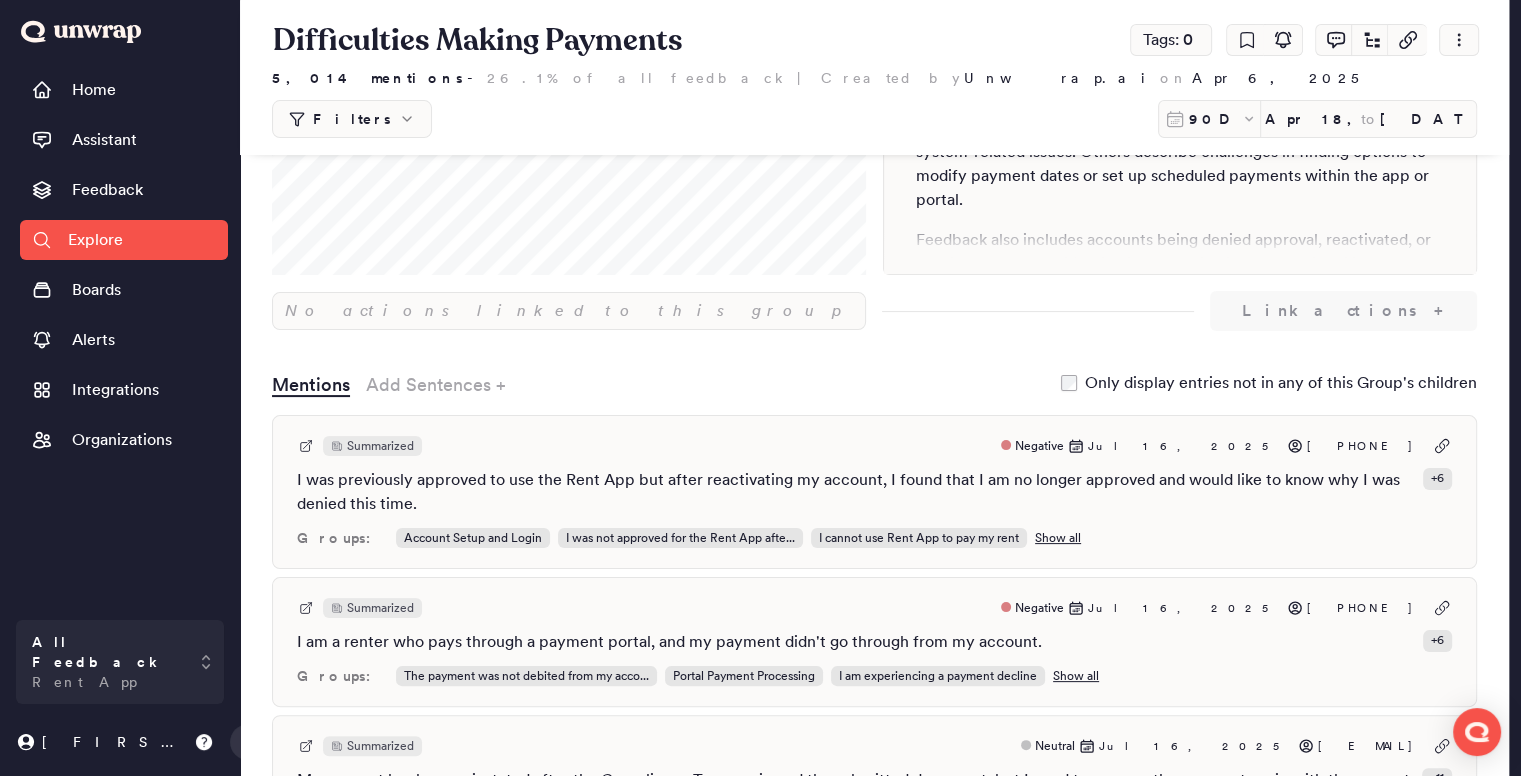 scroll, scrollTop: 0, scrollLeft: 0, axis: both 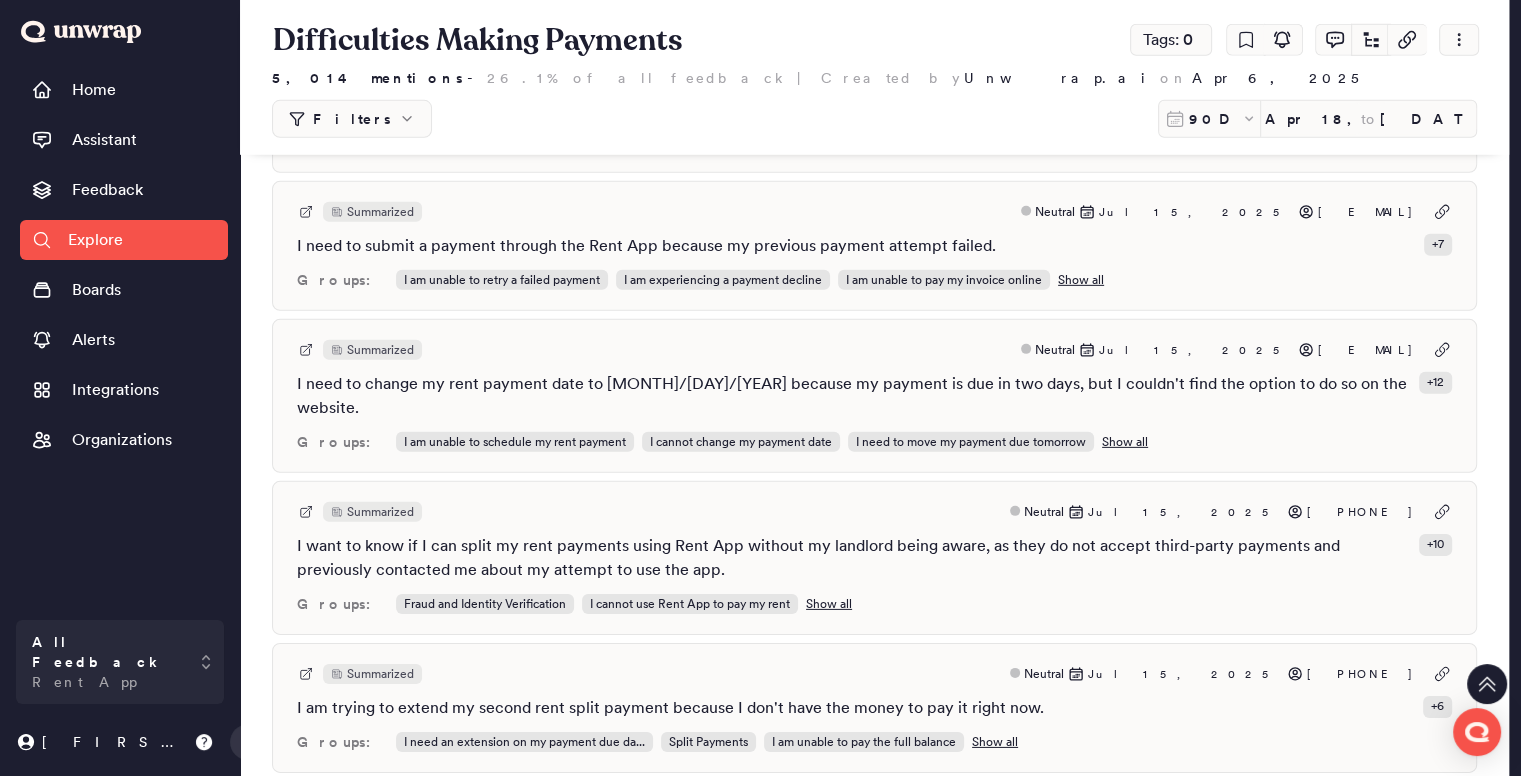 click on "I need to submit a payment through the Rent App because my previous payment attempt failed." at bounding box center [646, 246] 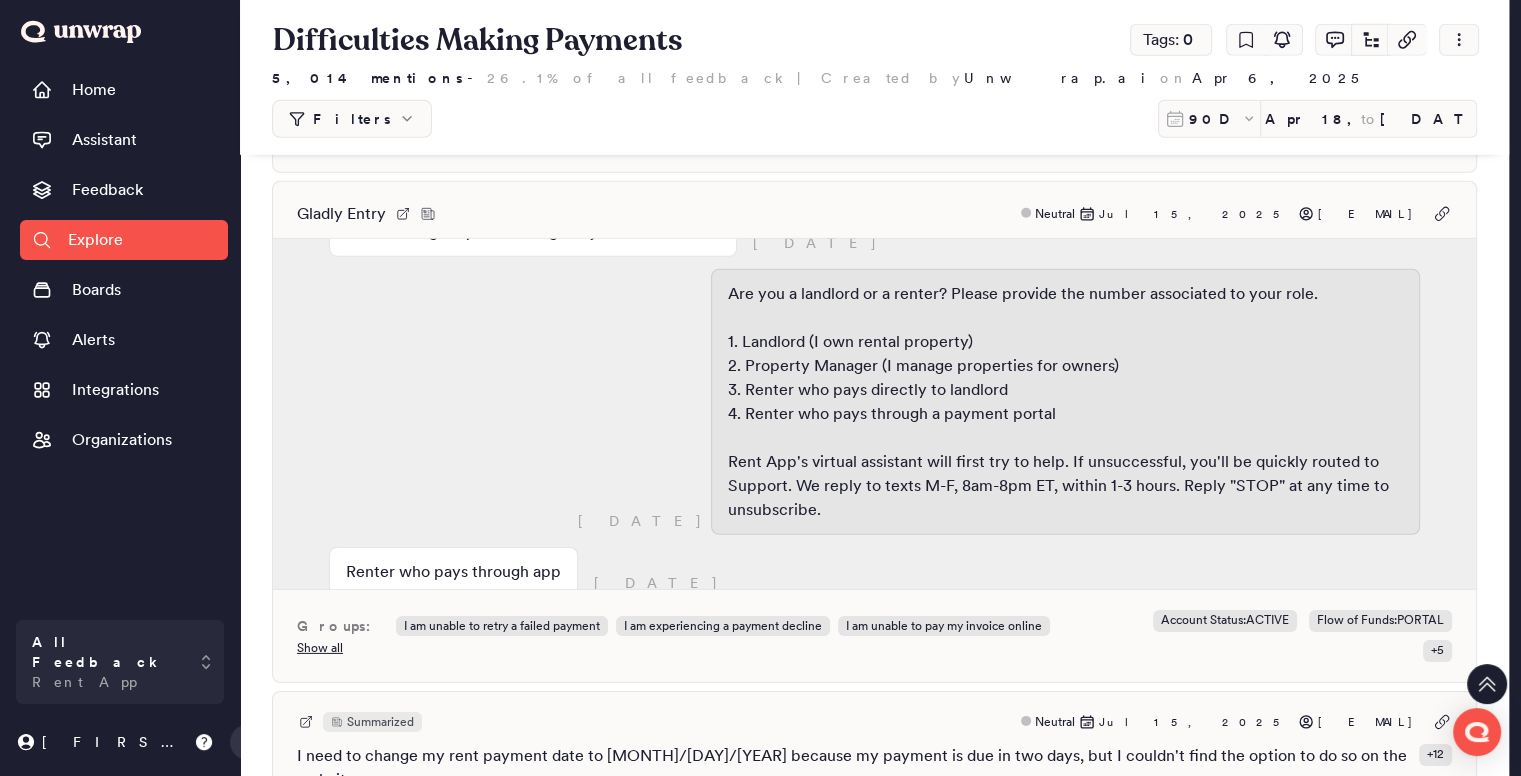scroll, scrollTop: 0, scrollLeft: 0, axis: both 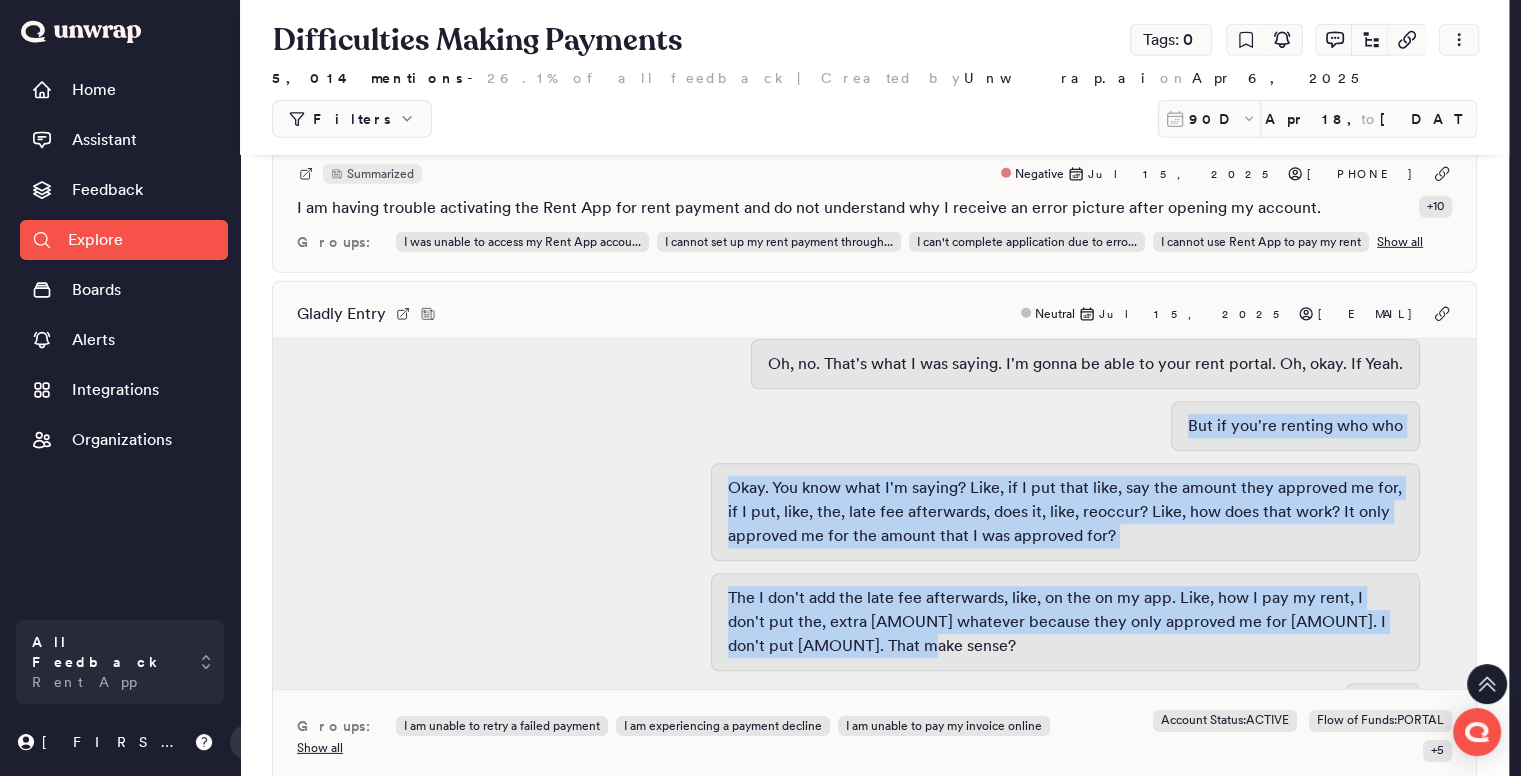 drag, startPoint x: 932, startPoint y: 598, endPoint x: 729, endPoint y: 370, distance: 305.2753 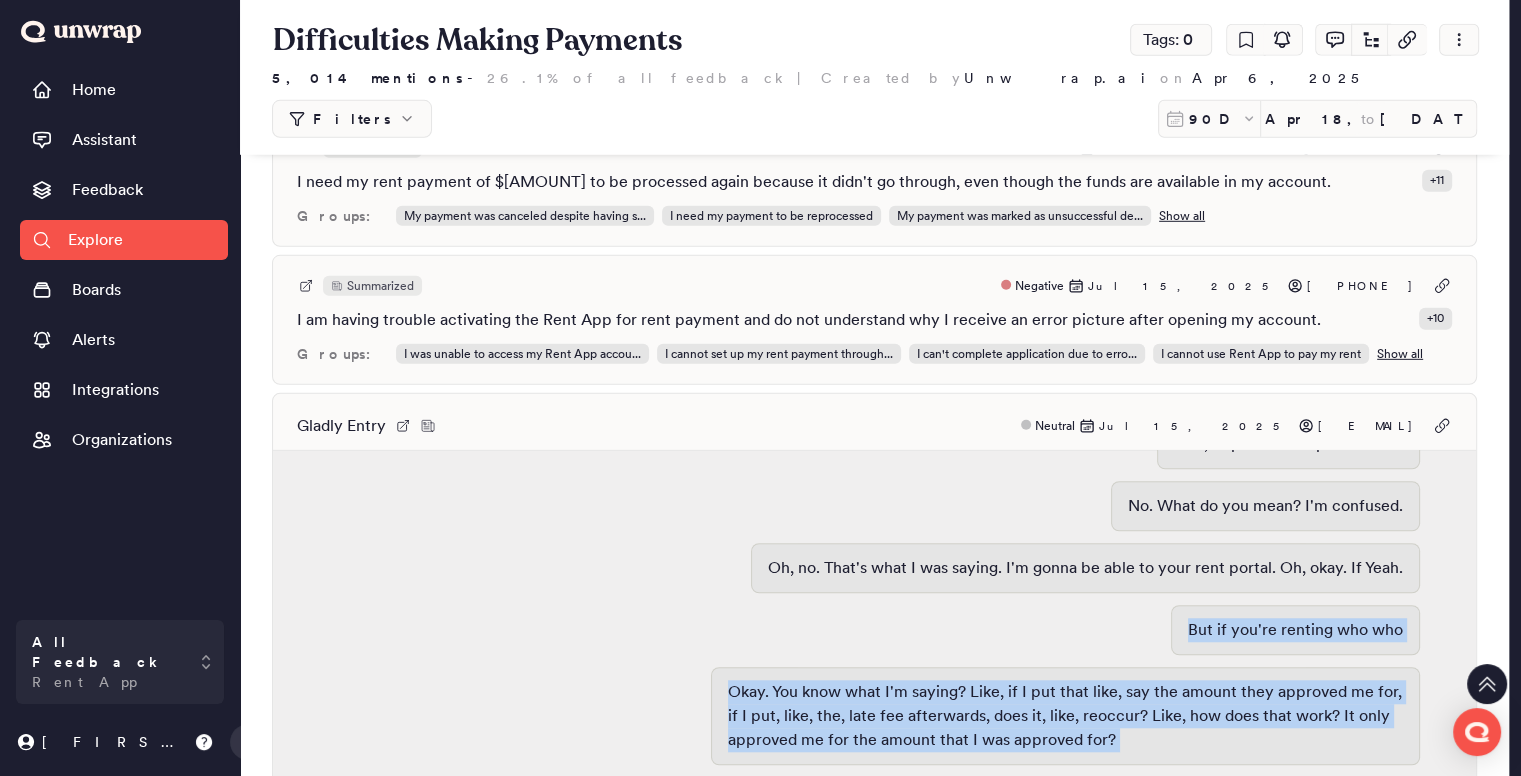 scroll, scrollTop: 5820, scrollLeft: 0, axis: vertical 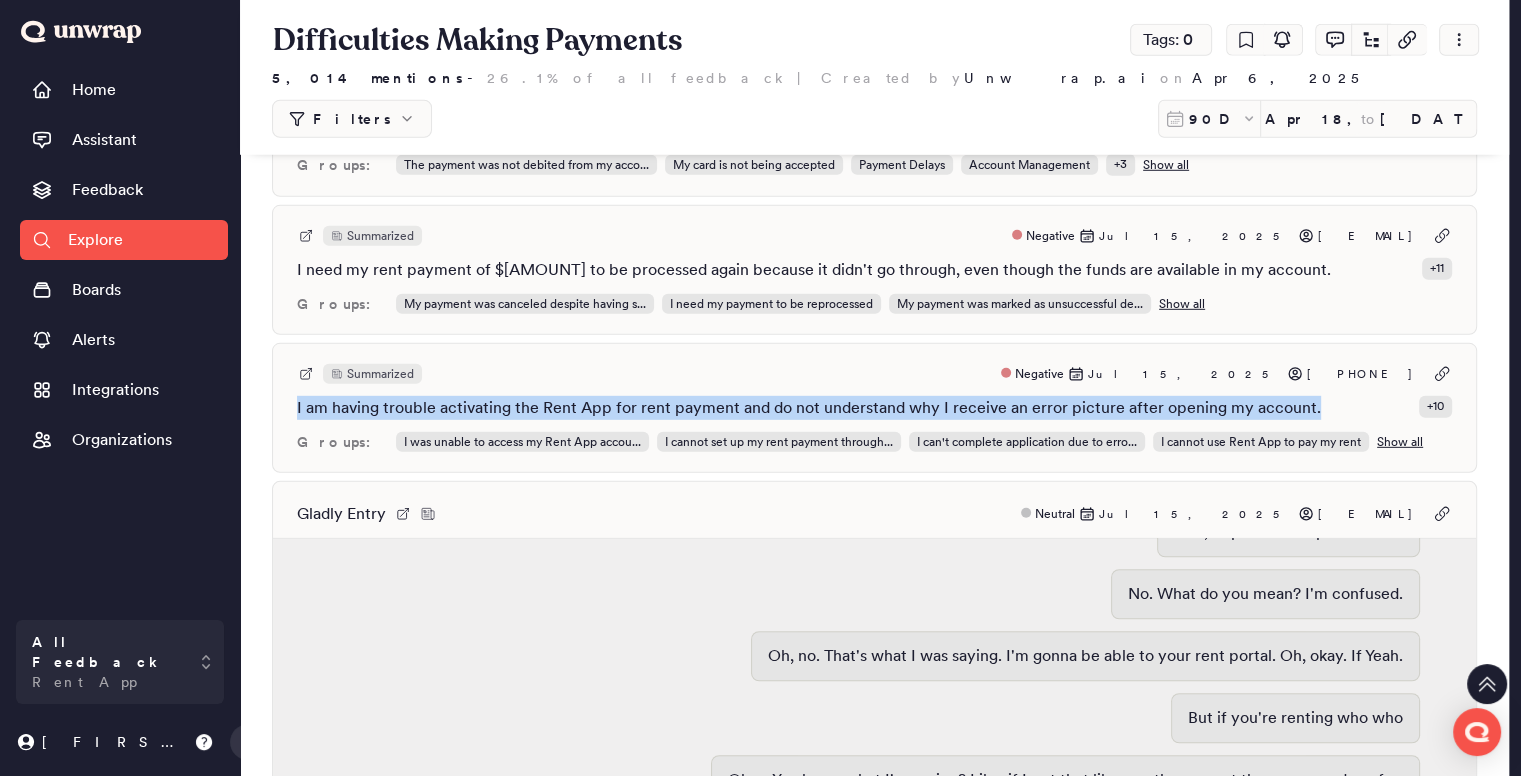 drag, startPoint x: 1319, startPoint y: 369, endPoint x: 272, endPoint y: 381, distance: 1047.0687 